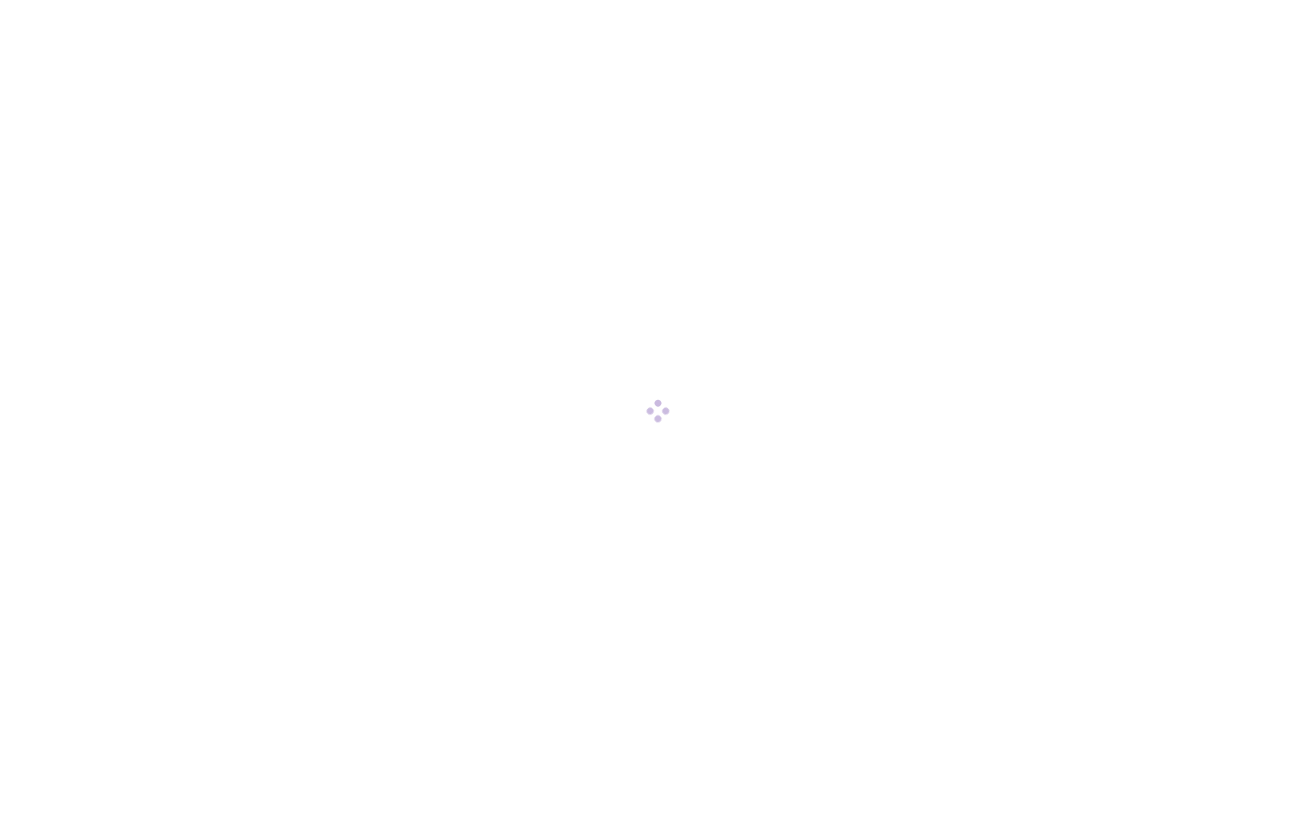scroll, scrollTop: 0, scrollLeft: 0, axis: both 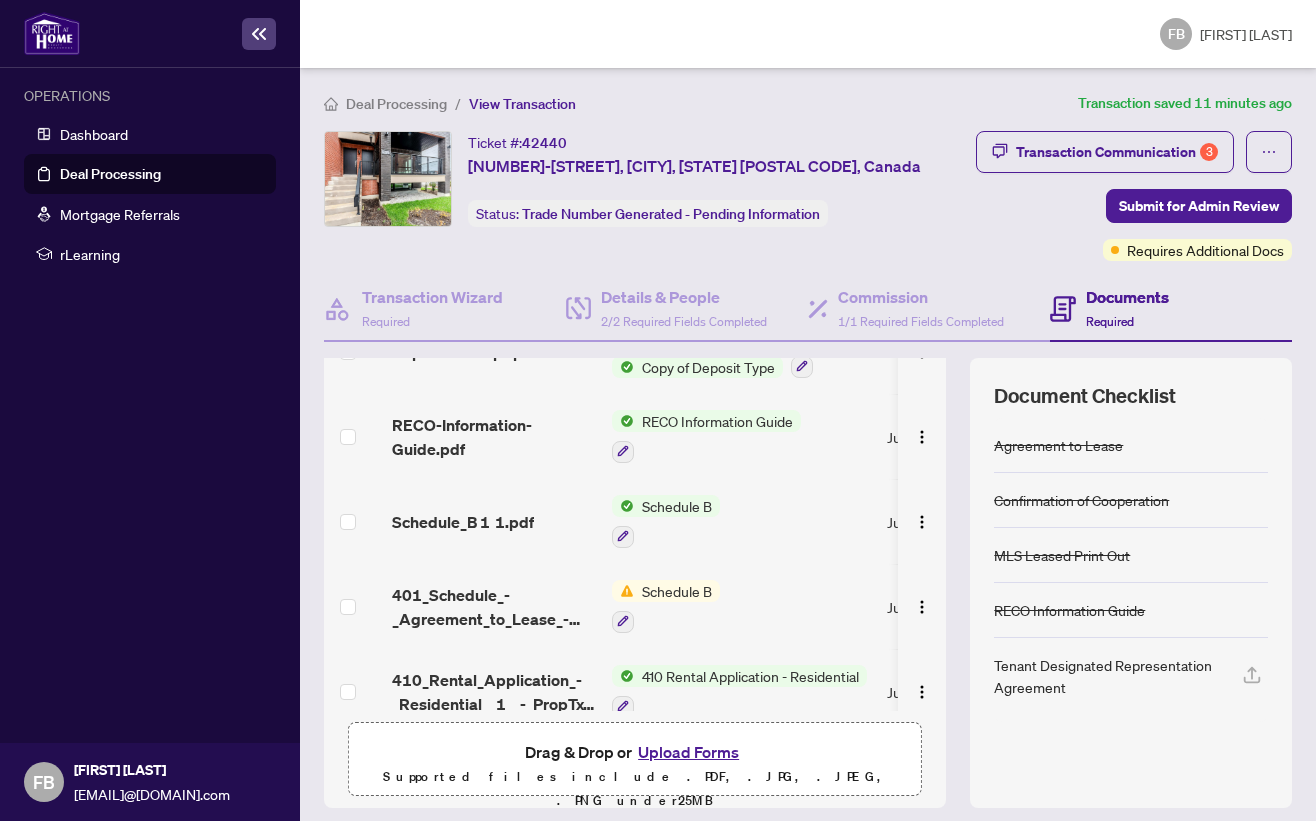 click on "Schedule B" at bounding box center [677, 591] 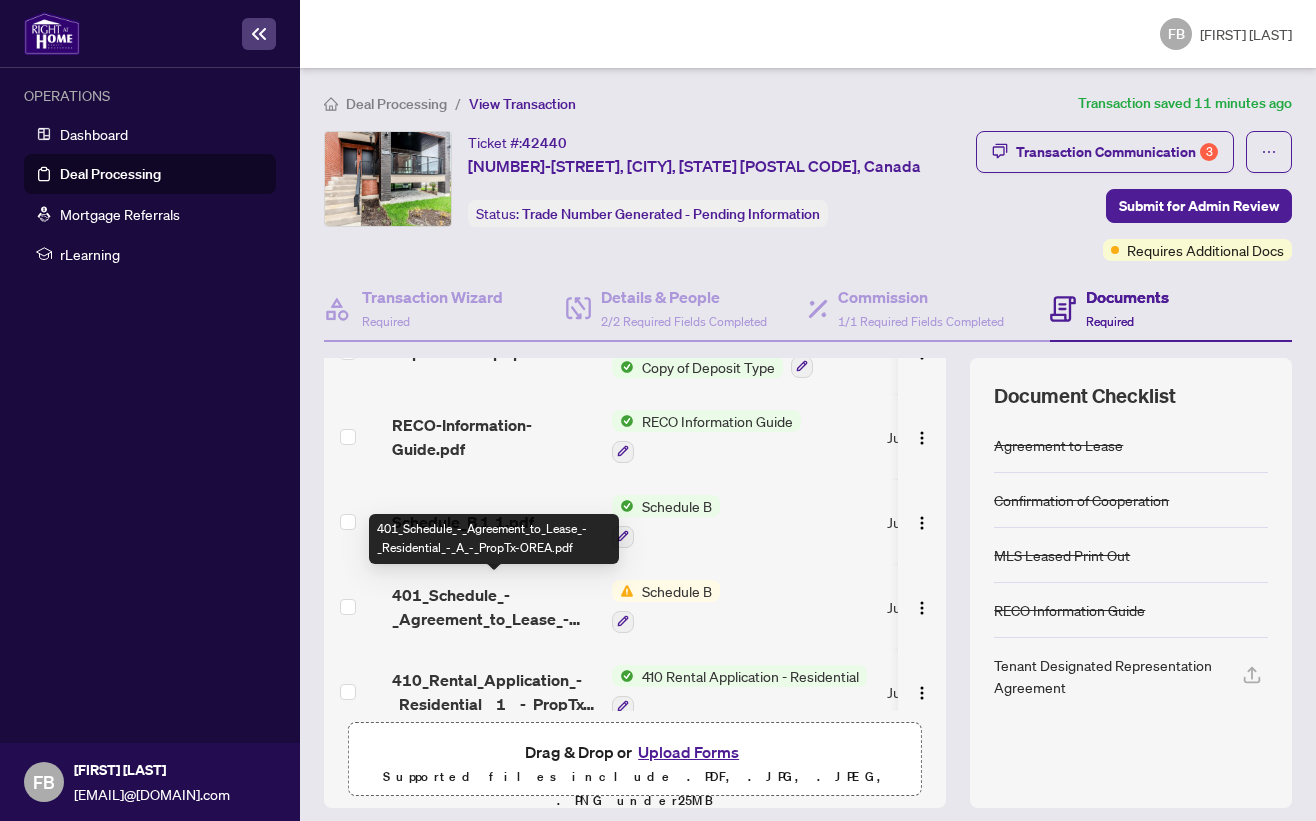 click on "401_Schedule_-_Agreement_to_Lease_-_Residential_-_A_-_PropTx-OREA.pdf" at bounding box center (494, 607) 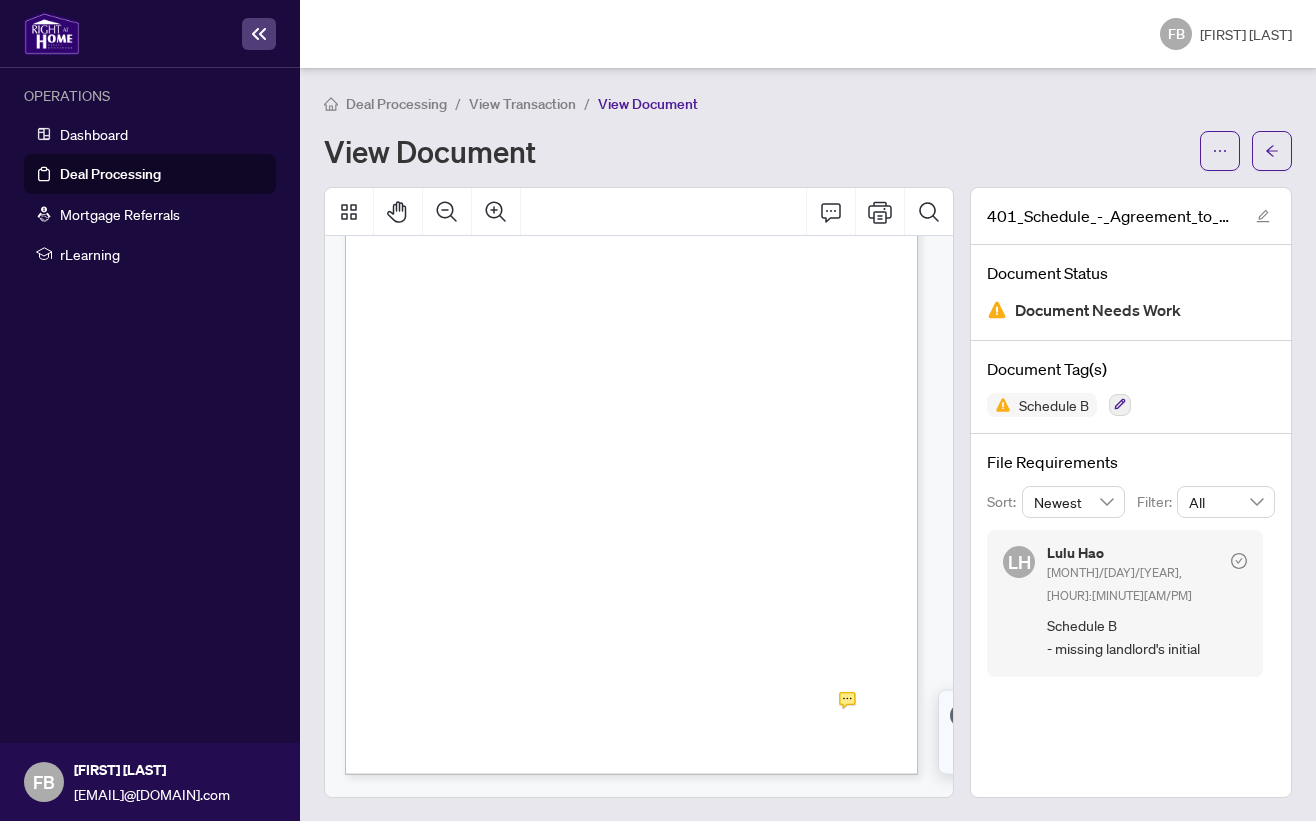 scroll, scrollTop: 265, scrollLeft: 0, axis: vertical 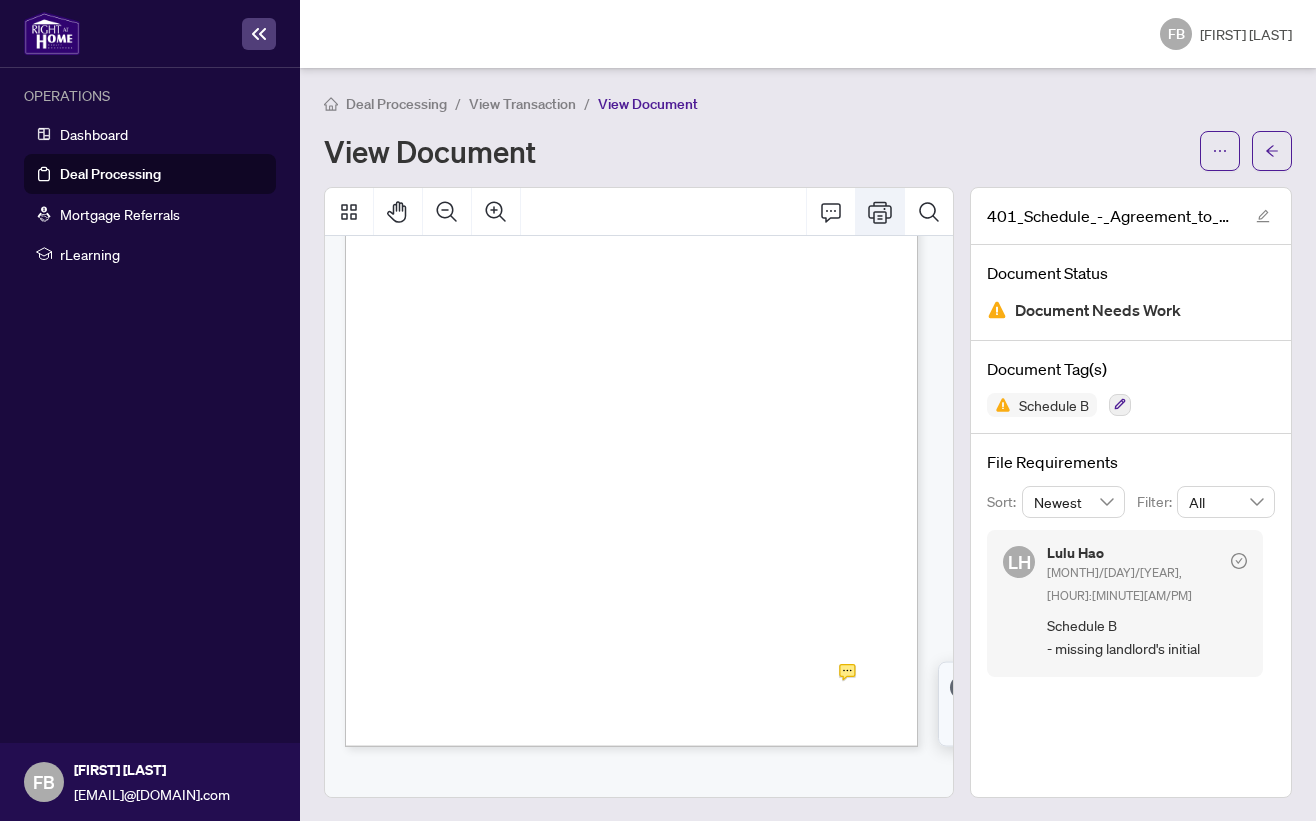 click at bounding box center [880, 212] 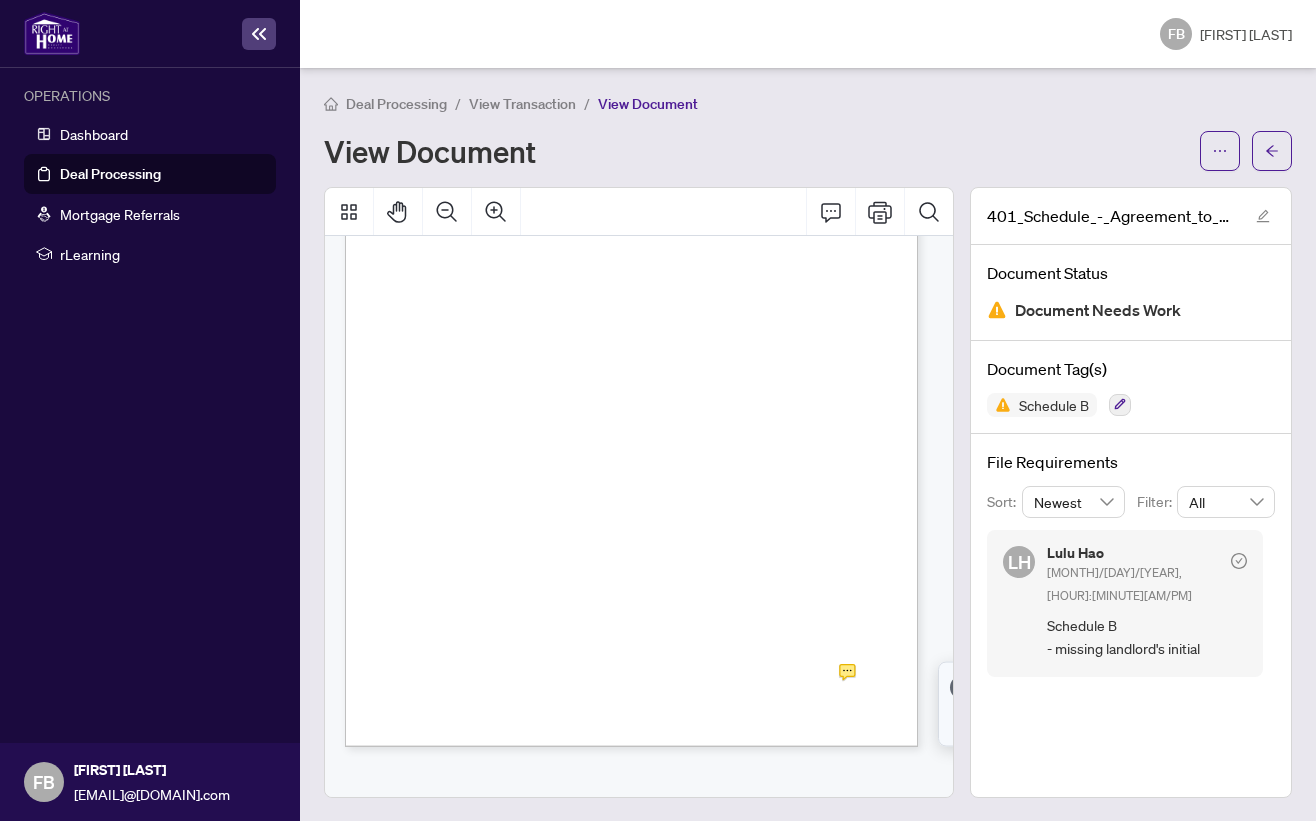 click on "View Transaction" at bounding box center (522, 104) 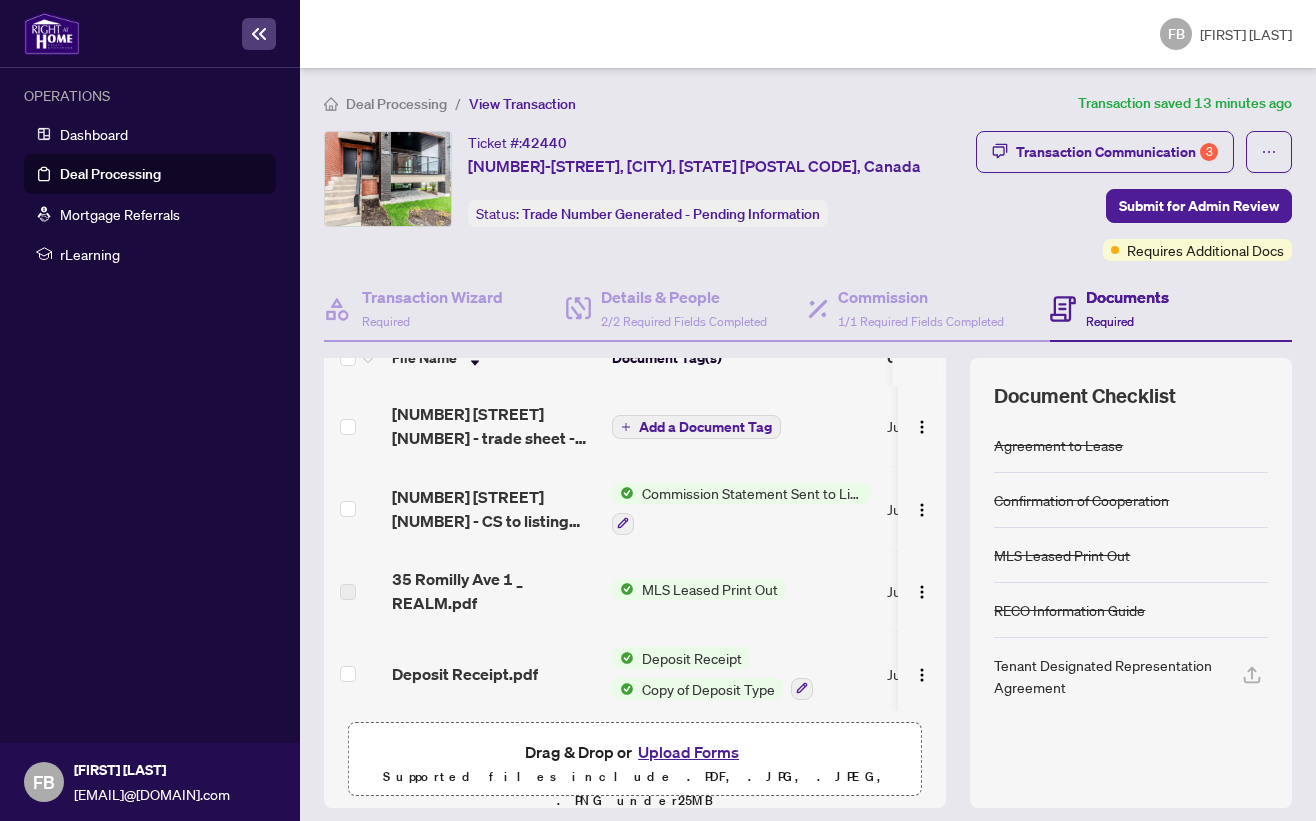 scroll, scrollTop: 0, scrollLeft: 0, axis: both 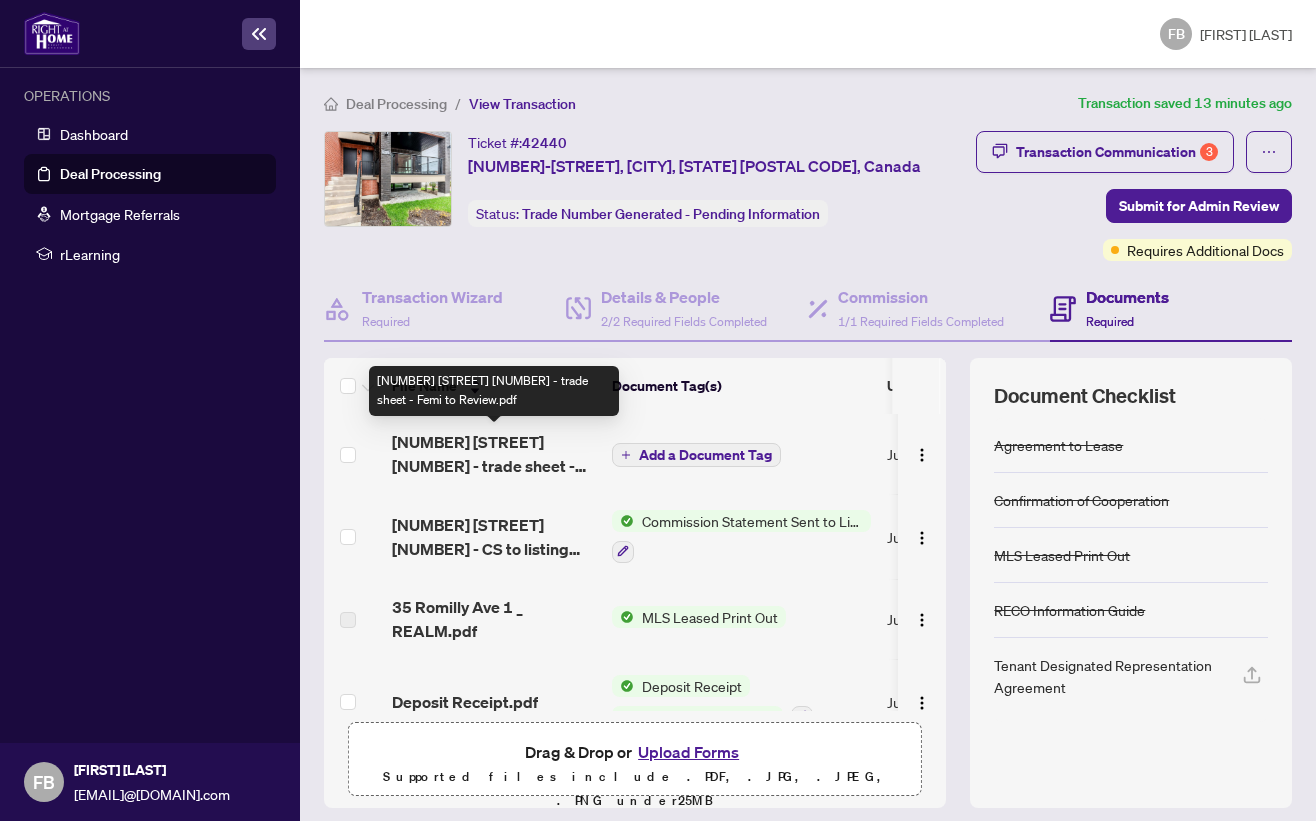 click on "[NUMBER] [STREET] [NUMBER] - trade sheet - Femi to Review.pdf" at bounding box center [494, 454] 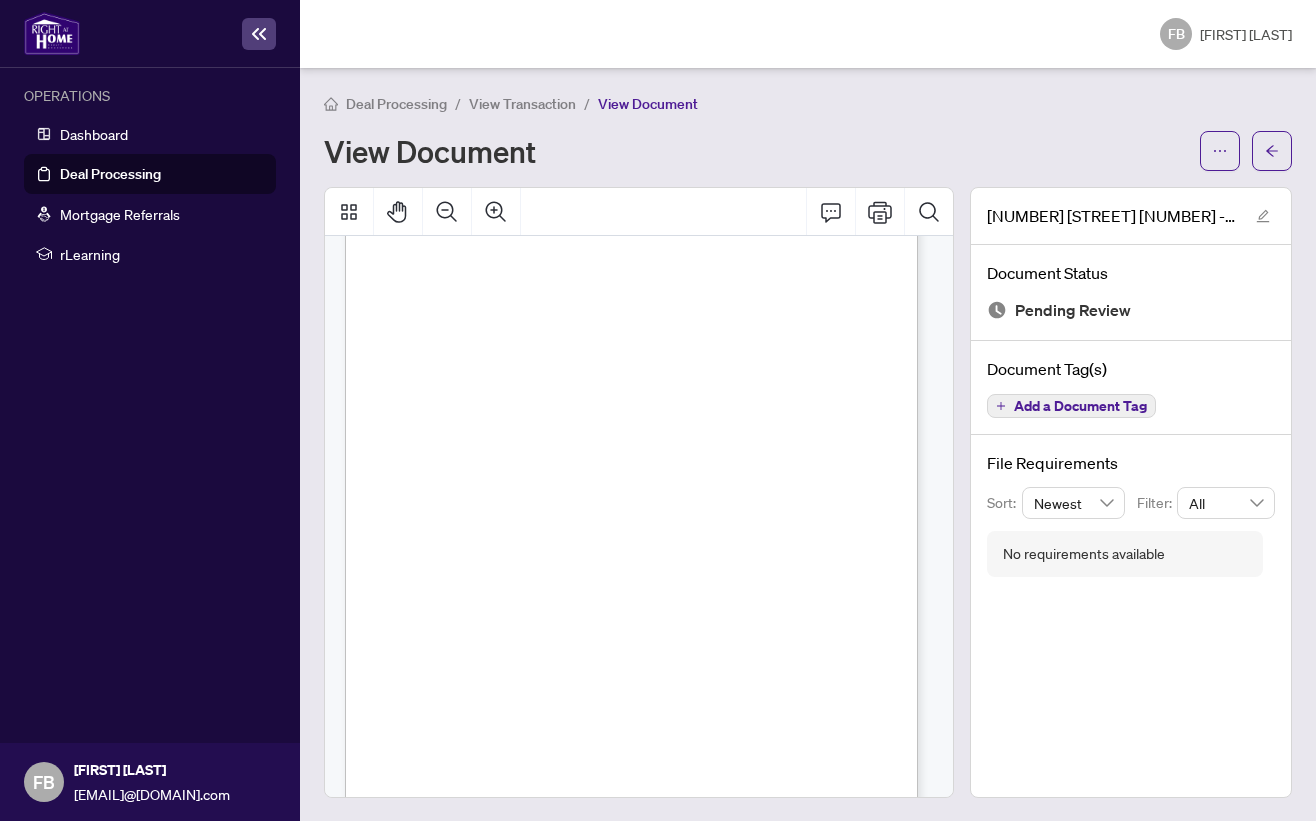 scroll, scrollTop: 0, scrollLeft: 0, axis: both 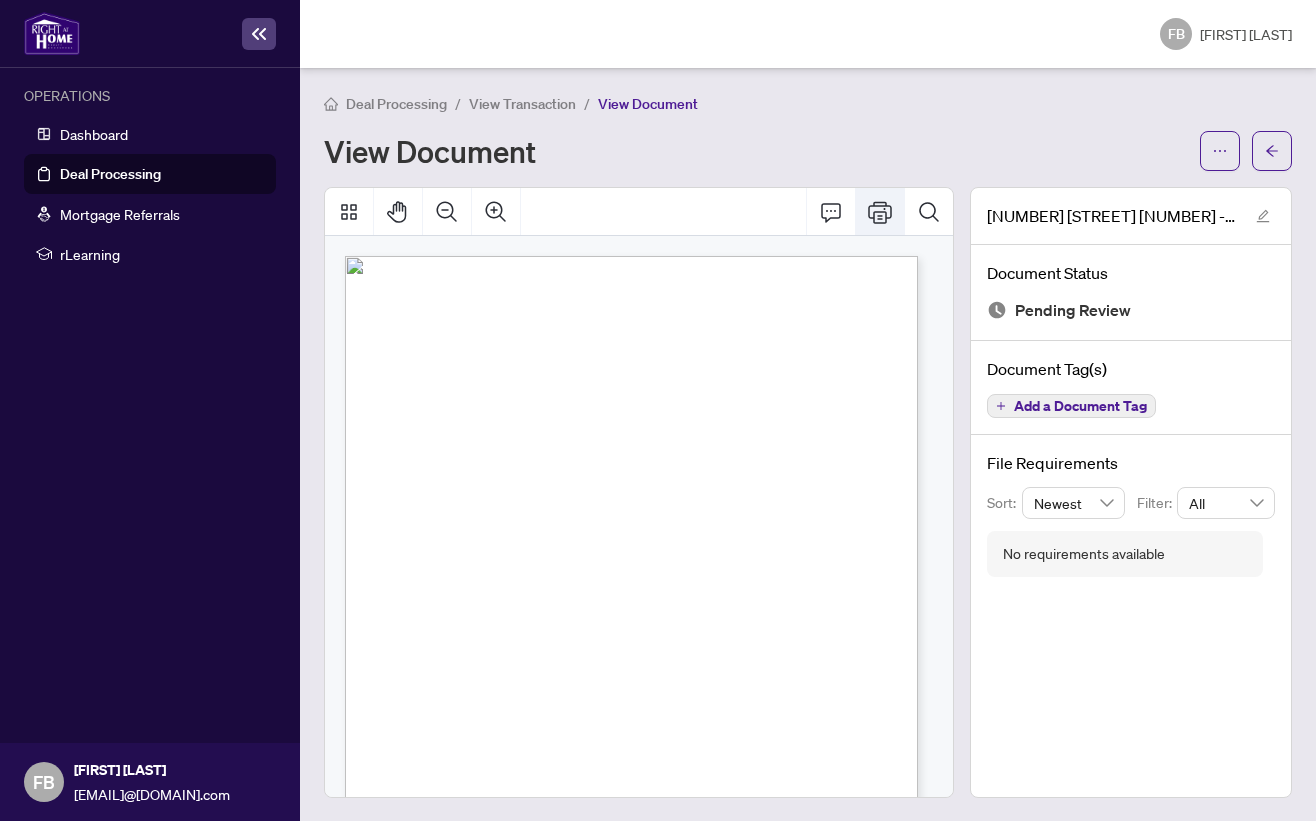 click at bounding box center [880, 212] 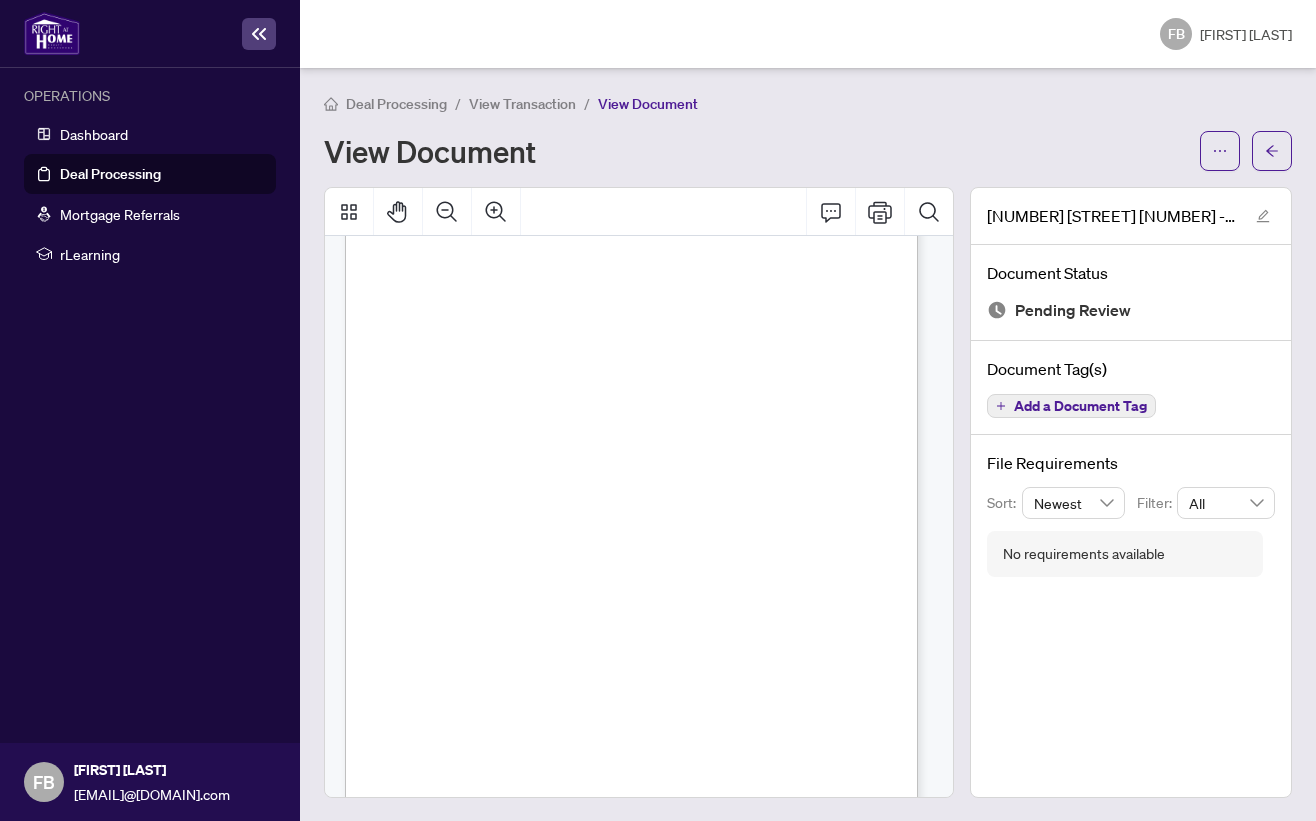 scroll, scrollTop: 0, scrollLeft: 0, axis: both 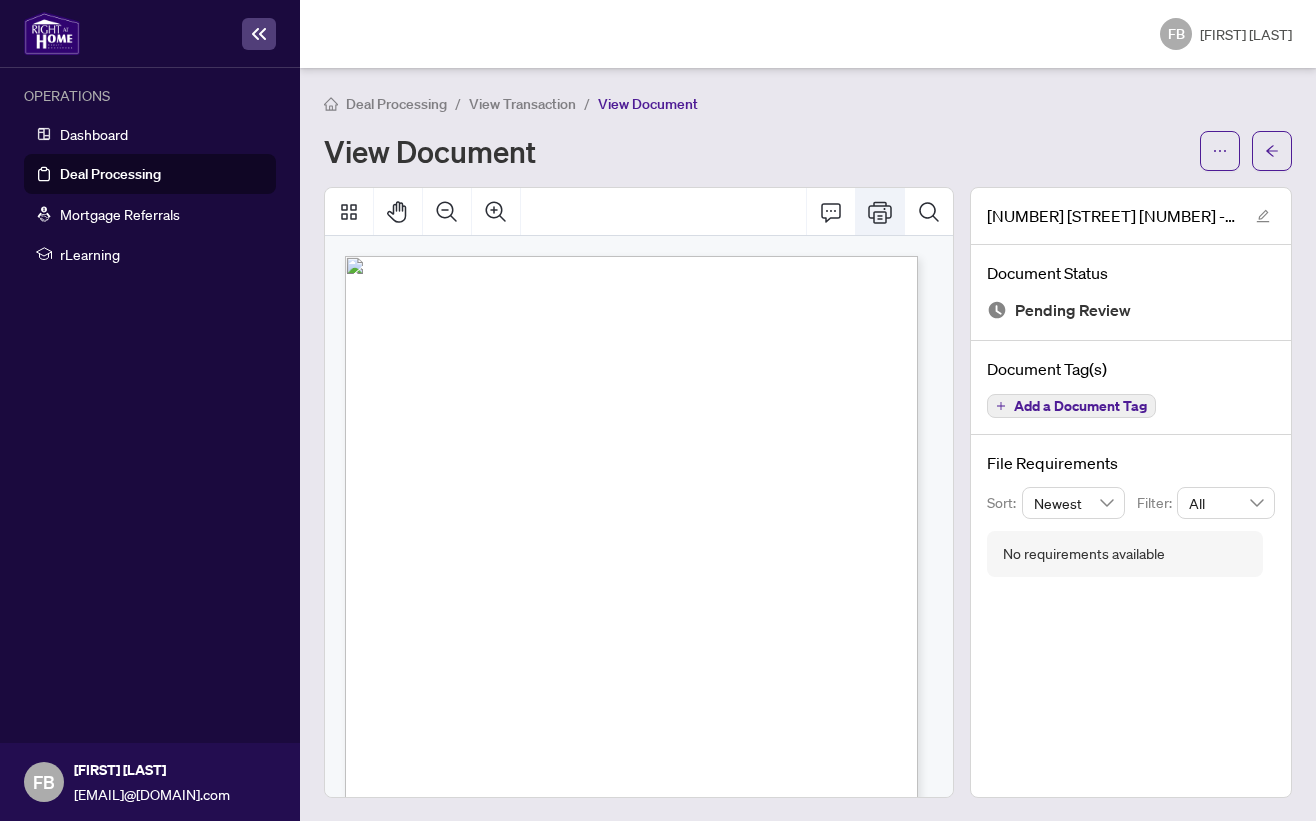 click at bounding box center [880, 212] 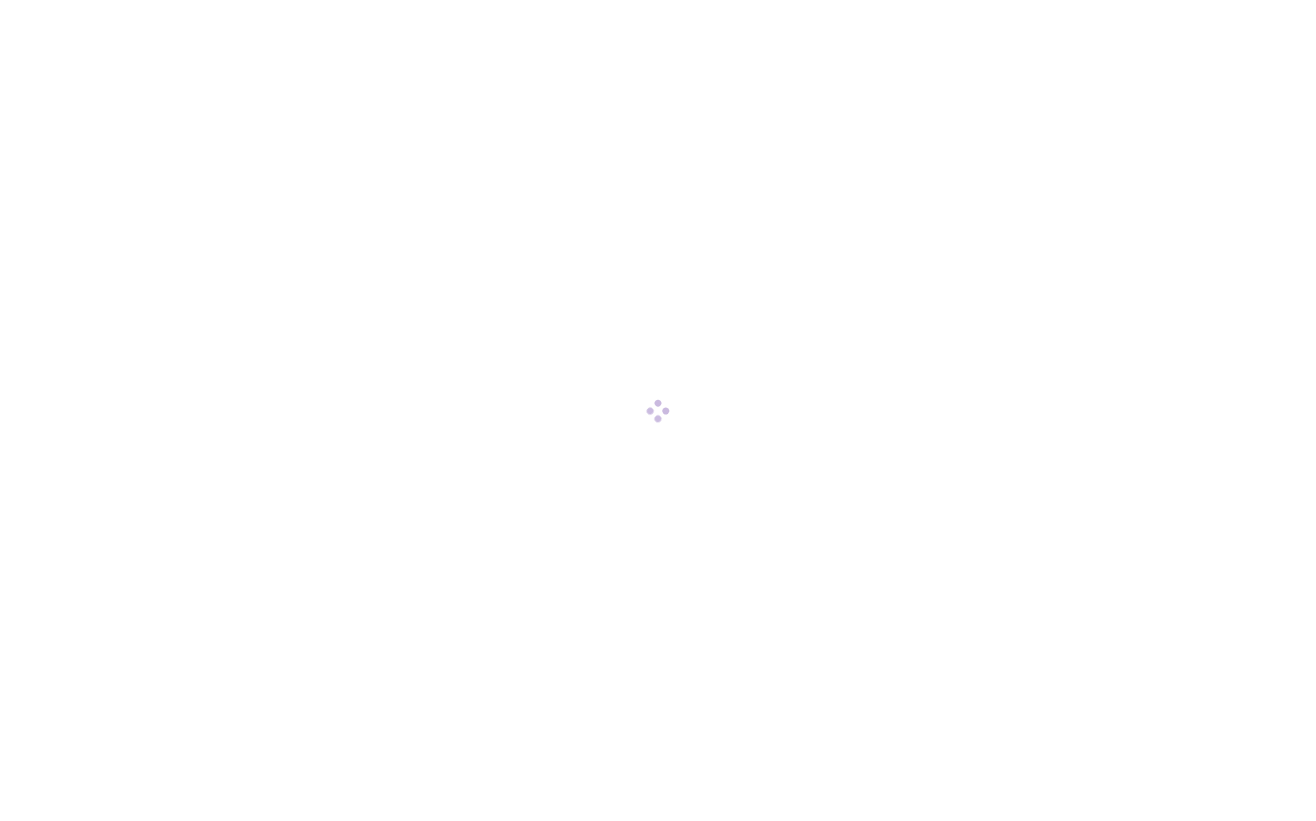 scroll, scrollTop: 0, scrollLeft: 0, axis: both 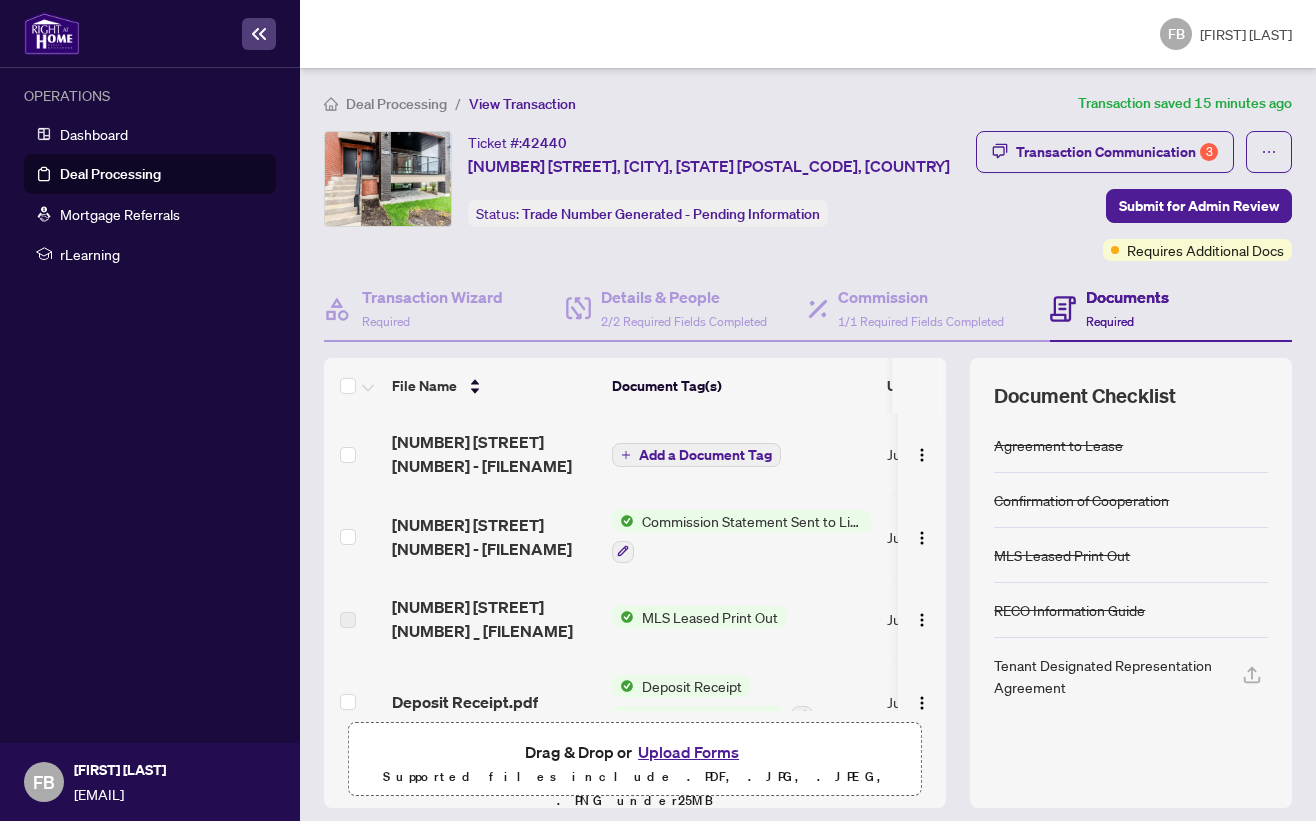 click on "Transaction Communication 3" at bounding box center (1117, 152) 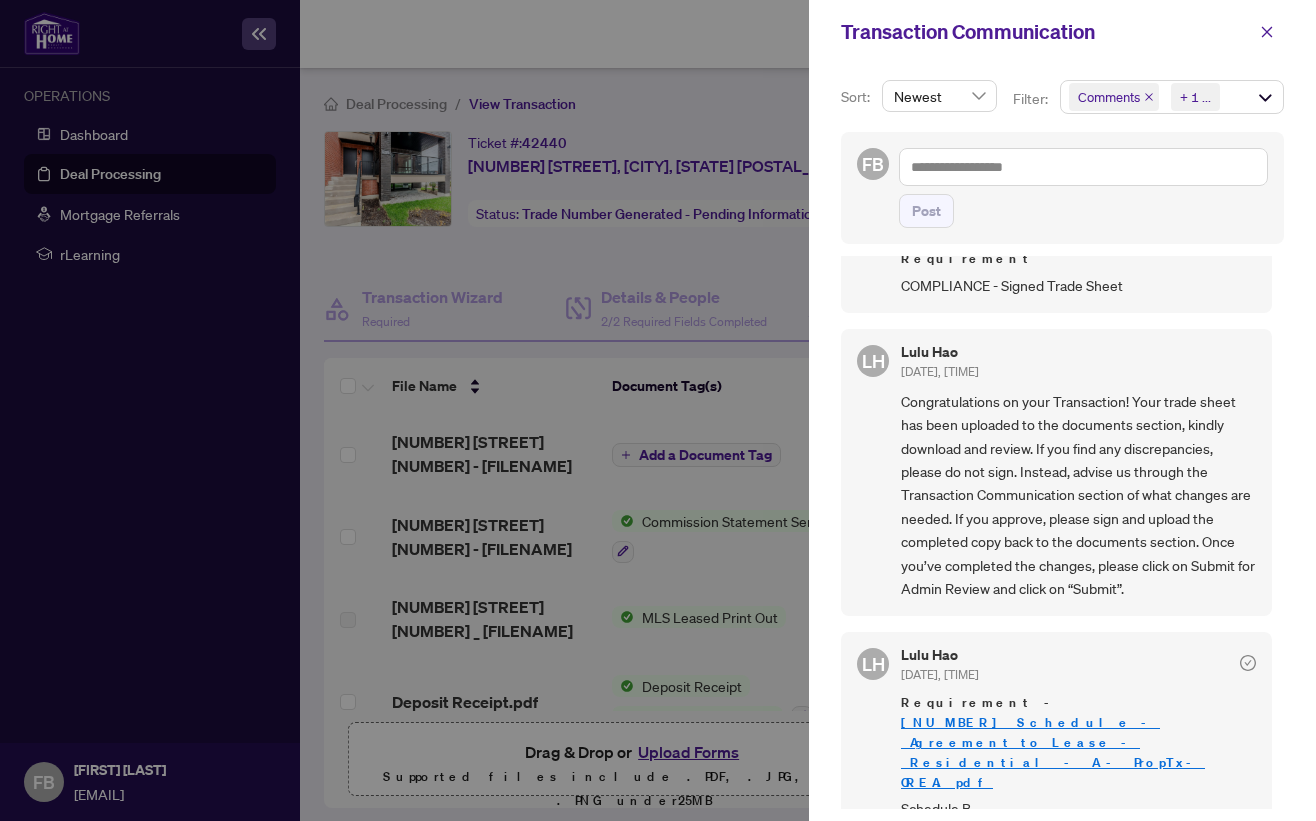 scroll, scrollTop: 230, scrollLeft: 0, axis: vertical 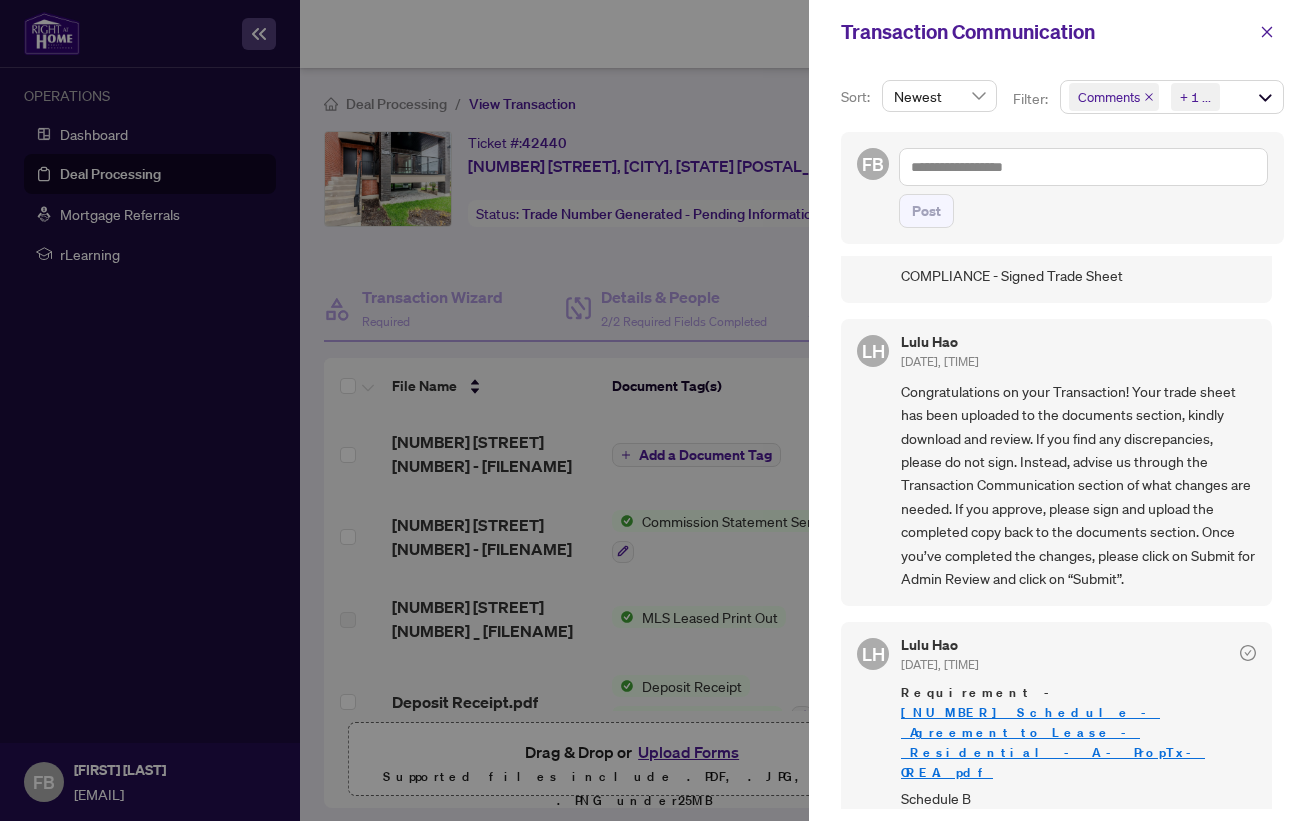 click on "401_Schedule_-_Agreement_to_Lease_-_Residential_-_A_-_PropTx-OREA.pdf" at bounding box center (1053, 742) 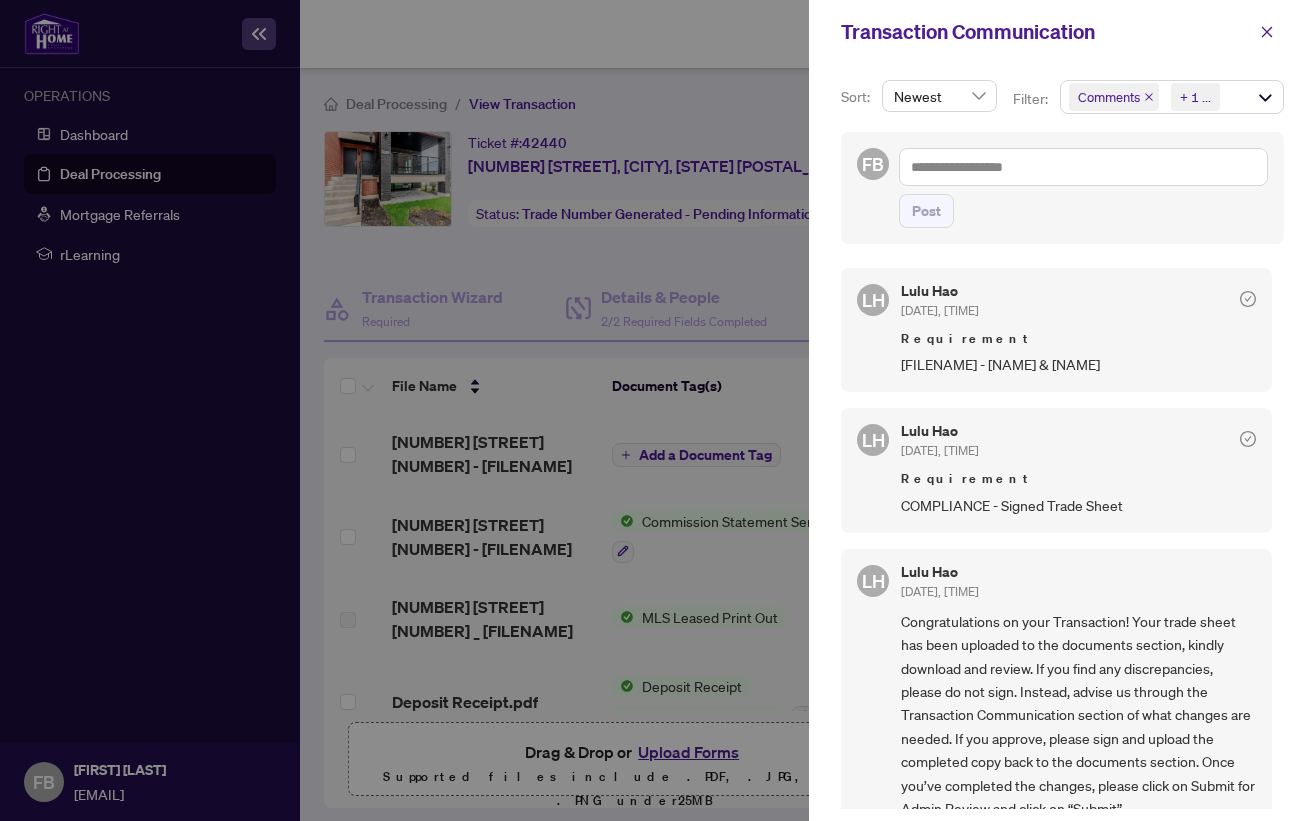drag, startPoint x: 902, startPoint y: 363, endPoint x: 1189, endPoint y: 355, distance: 287.11148 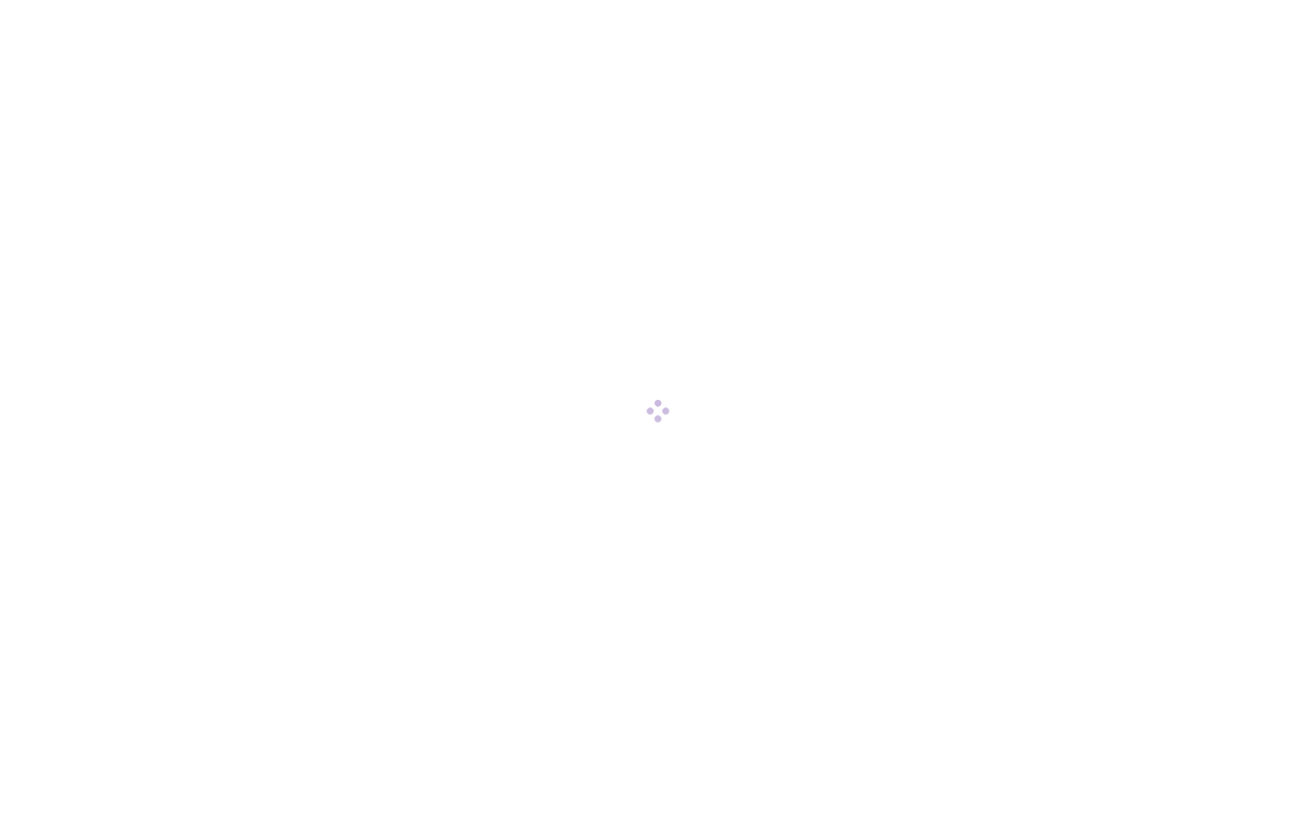 scroll, scrollTop: 0, scrollLeft: 0, axis: both 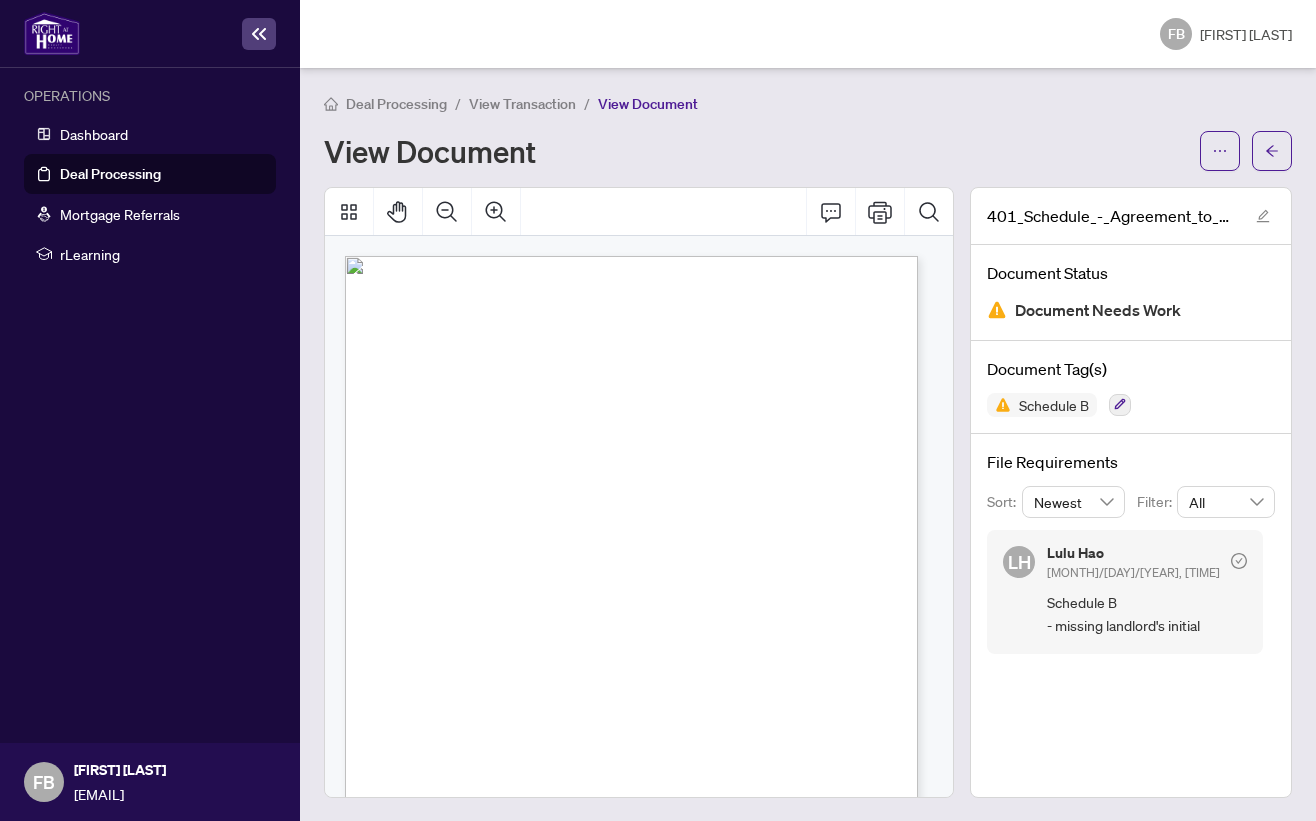 click on "View Transaction" at bounding box center (522, 104) 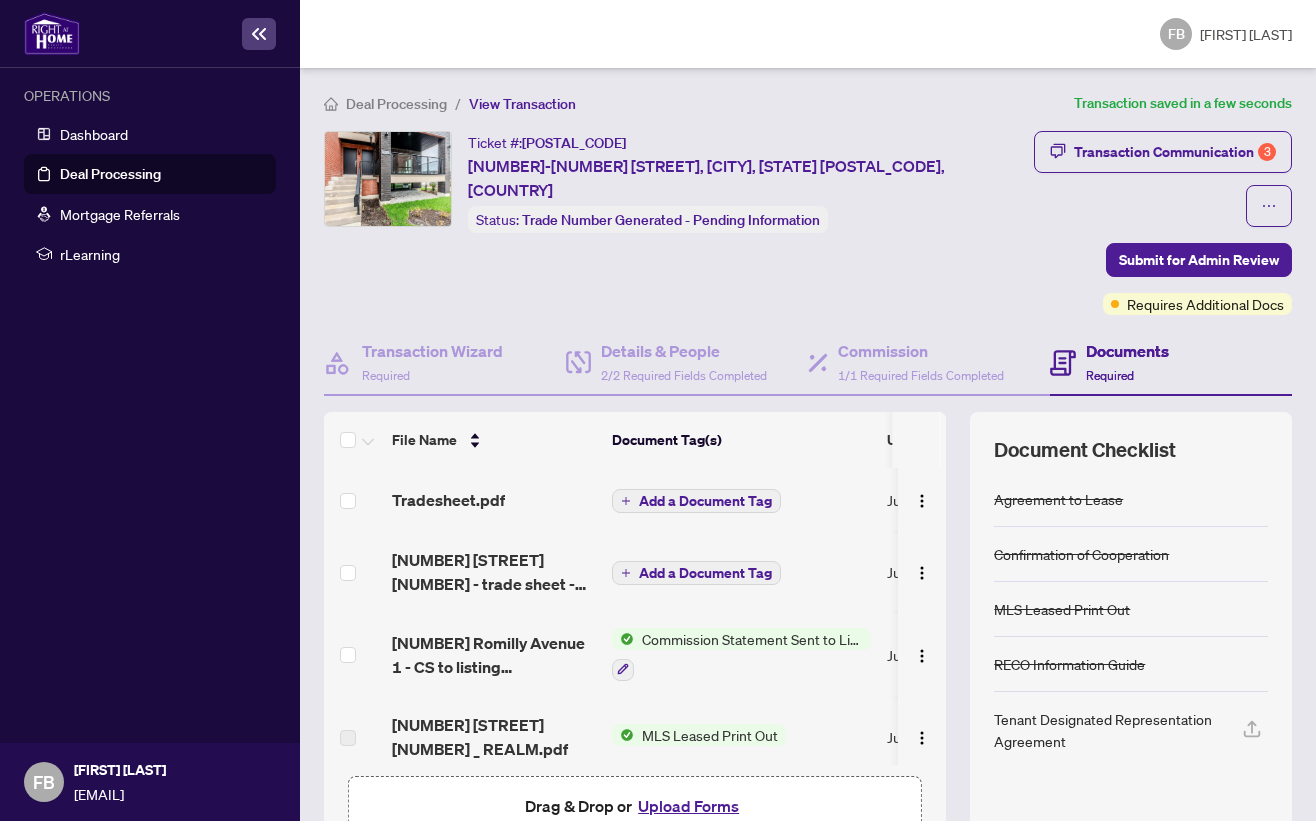 click on "Add a Document Tag" at bounding box center [705, 573] 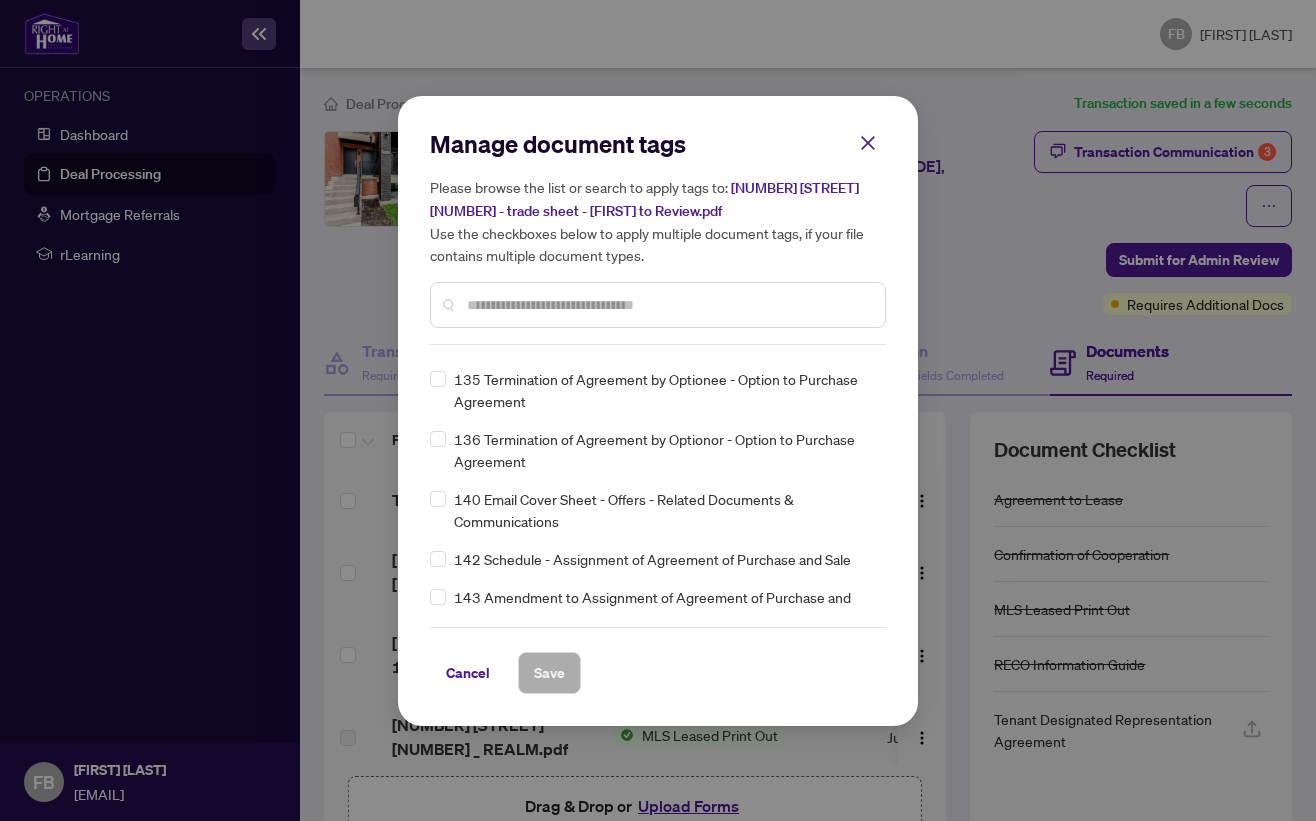 scroll, scrollTop: 6230, scrollLeft: 0, axis: vertical 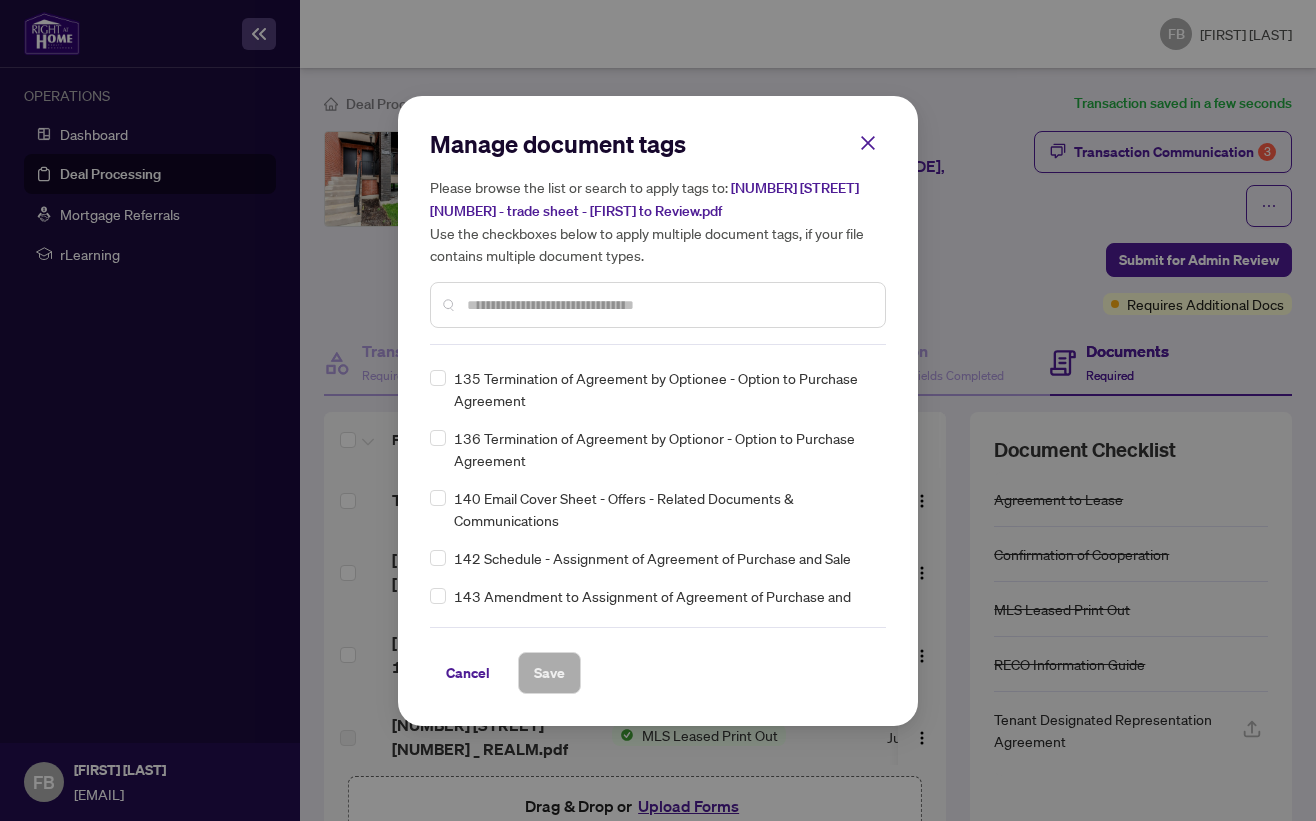 click on "Cancel" at bounding box center (468, 673) 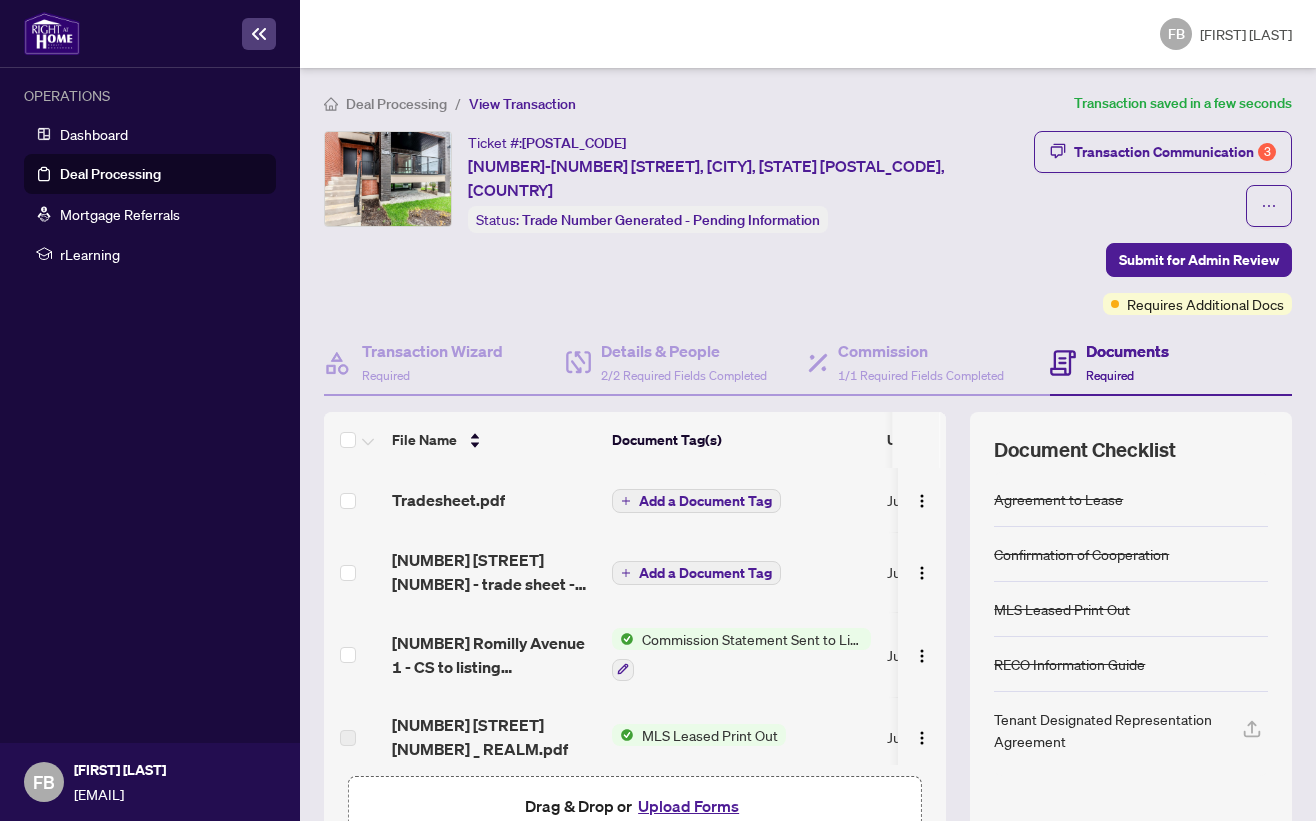 click on "Add a Document Tag" at bounding box center [705, 501] 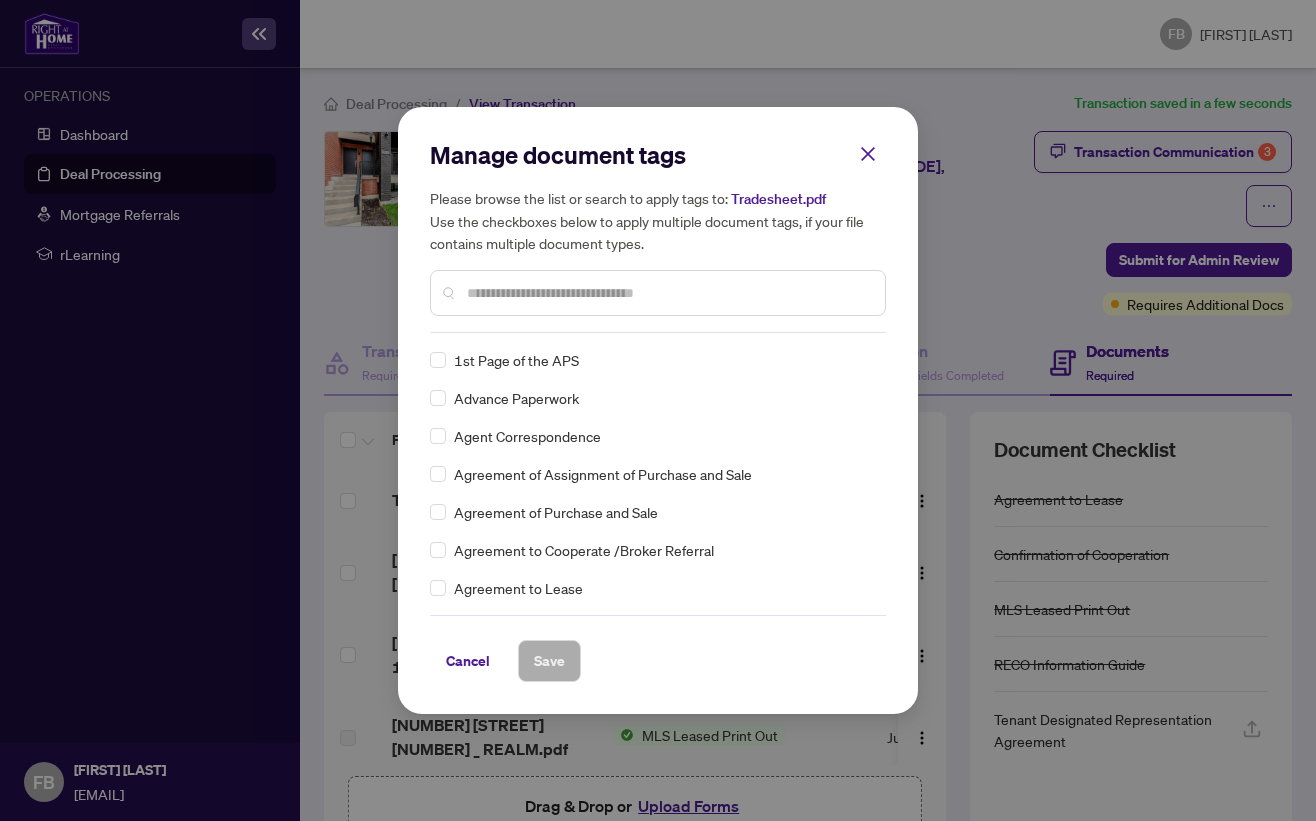 click at bounding box center [668, 293] 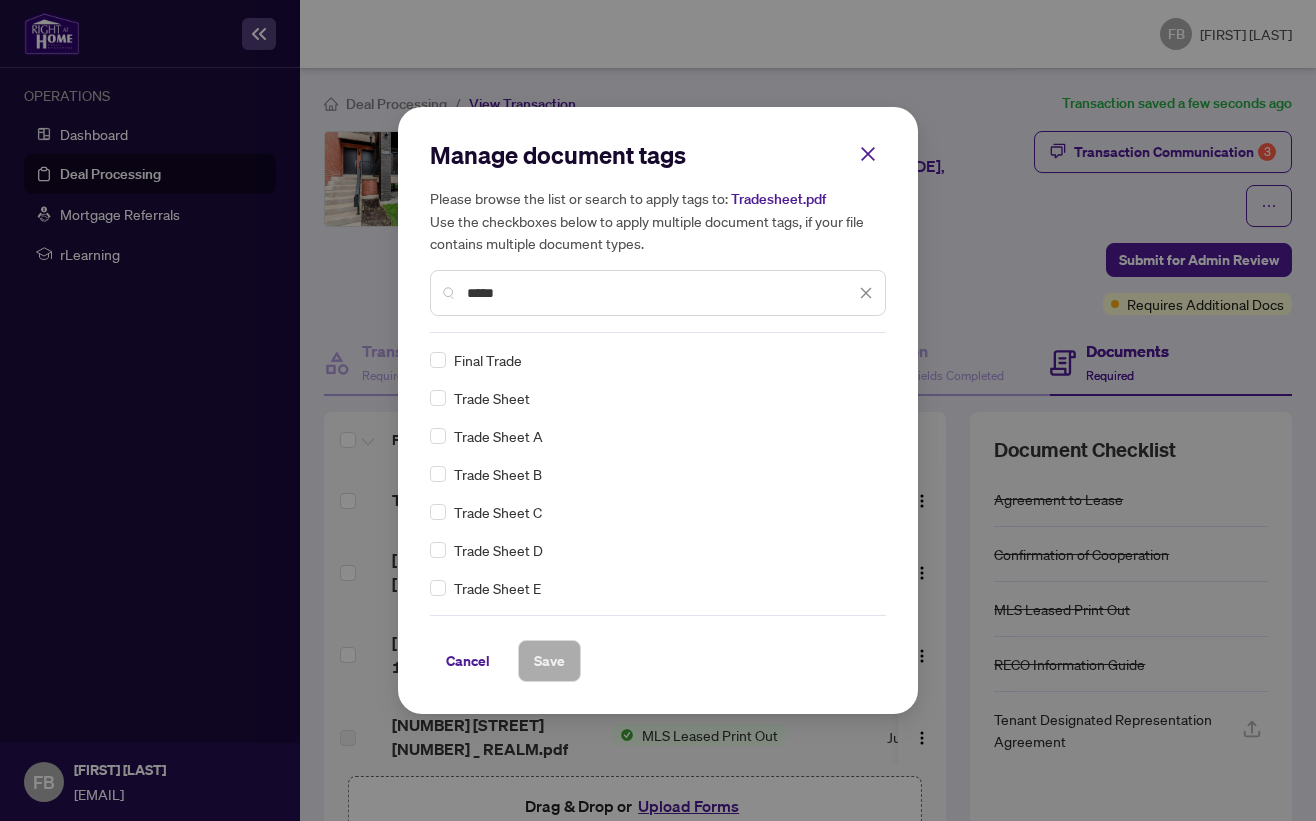 type on "*****" 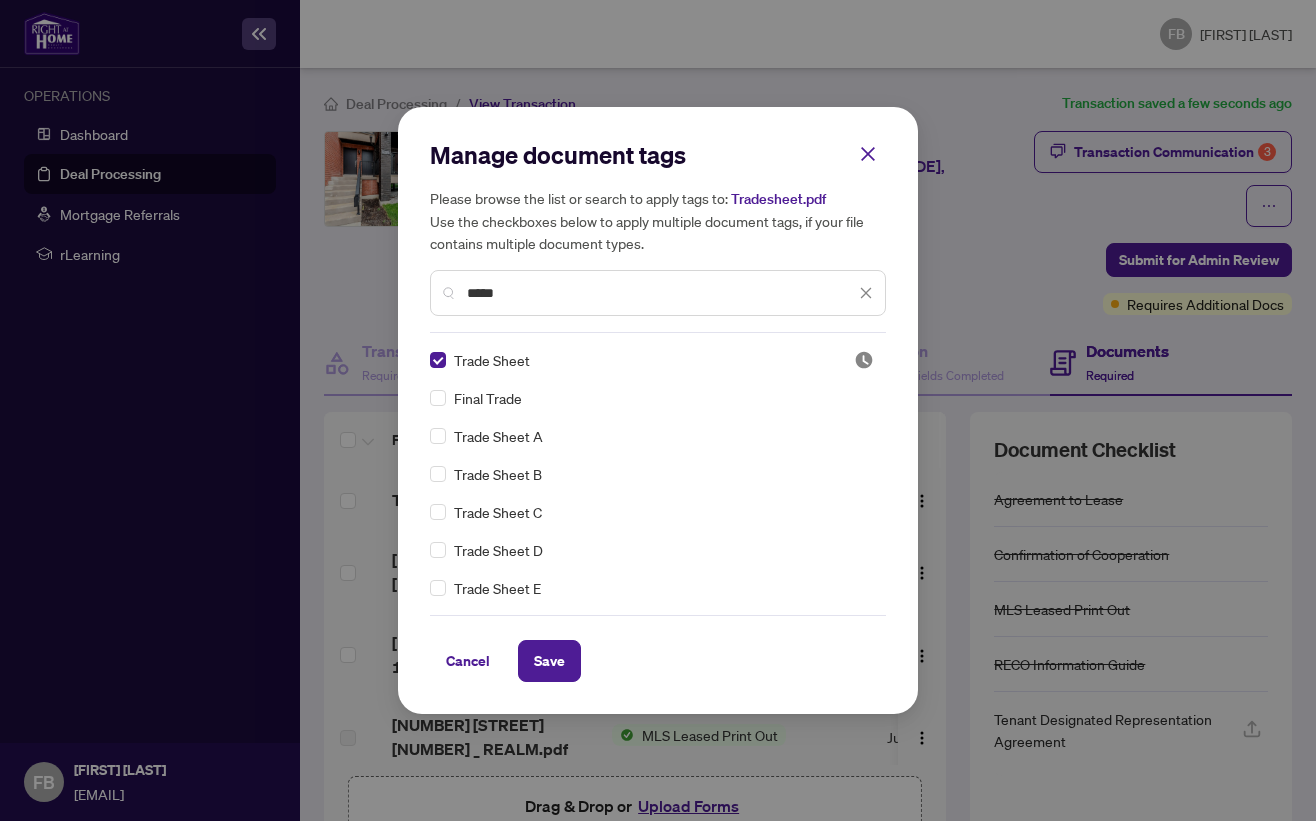 click on "Save" at bounding box center [549, 661] 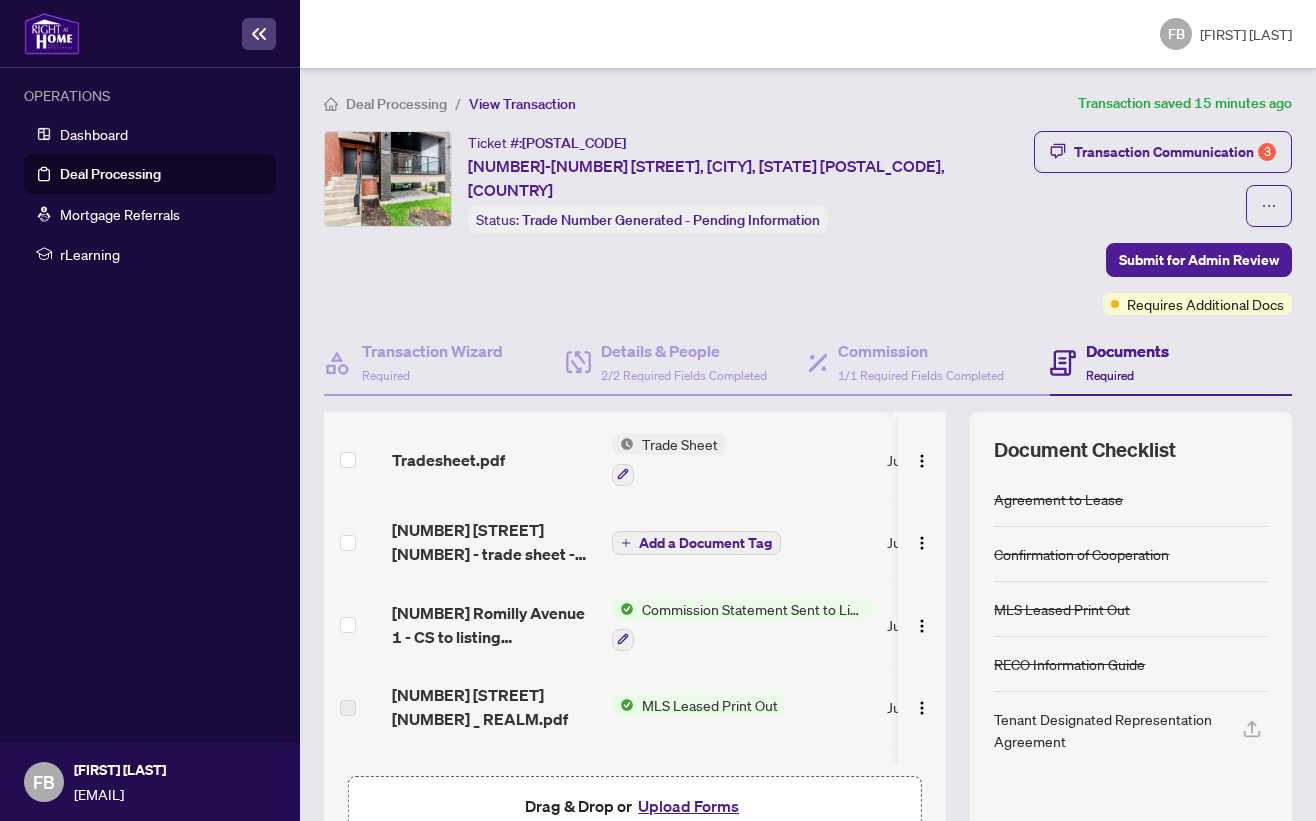 scroll, scrollTop: 0, scrollLeft: 0, axis: both 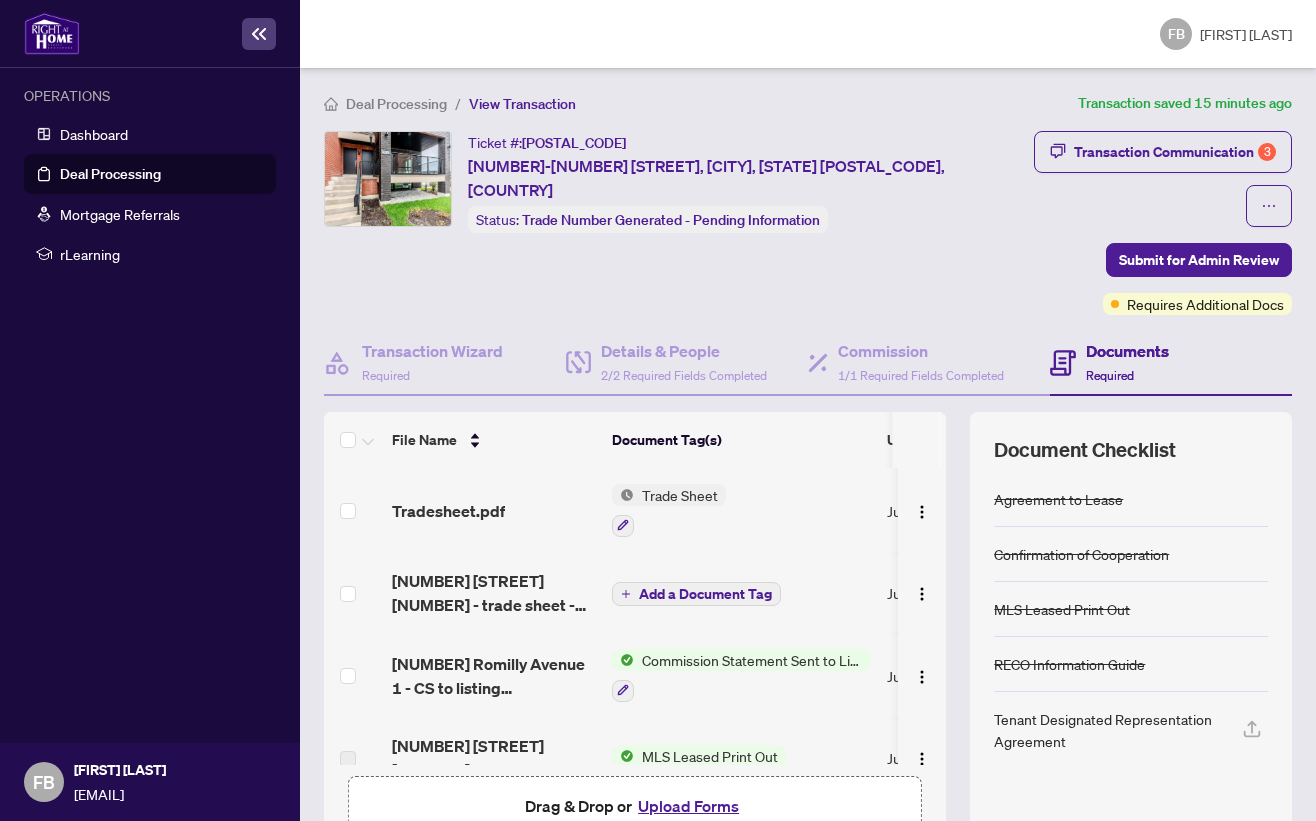 click on "Upload Forms" at bounding box center (688, 806) 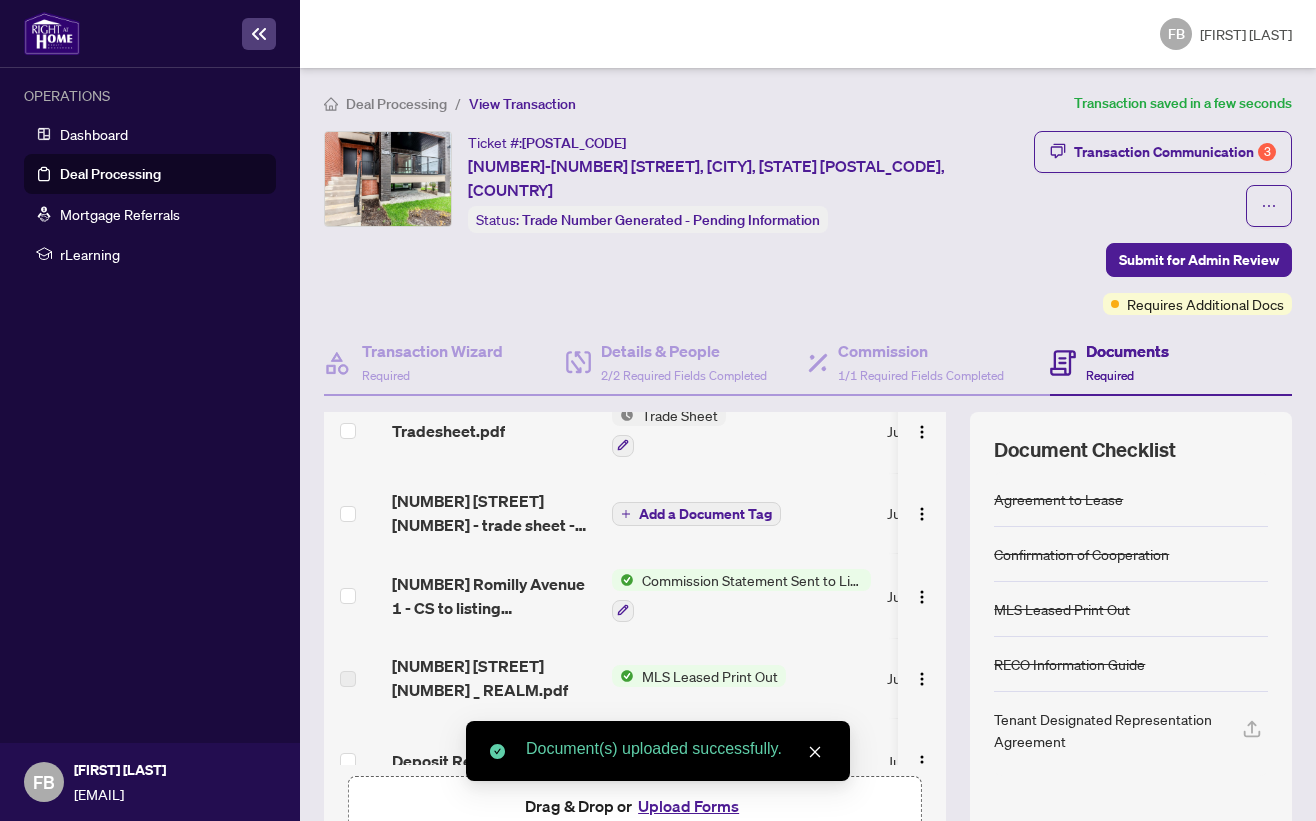 scroll, scrollTop: 0, scrollLeft: 0, axis: both 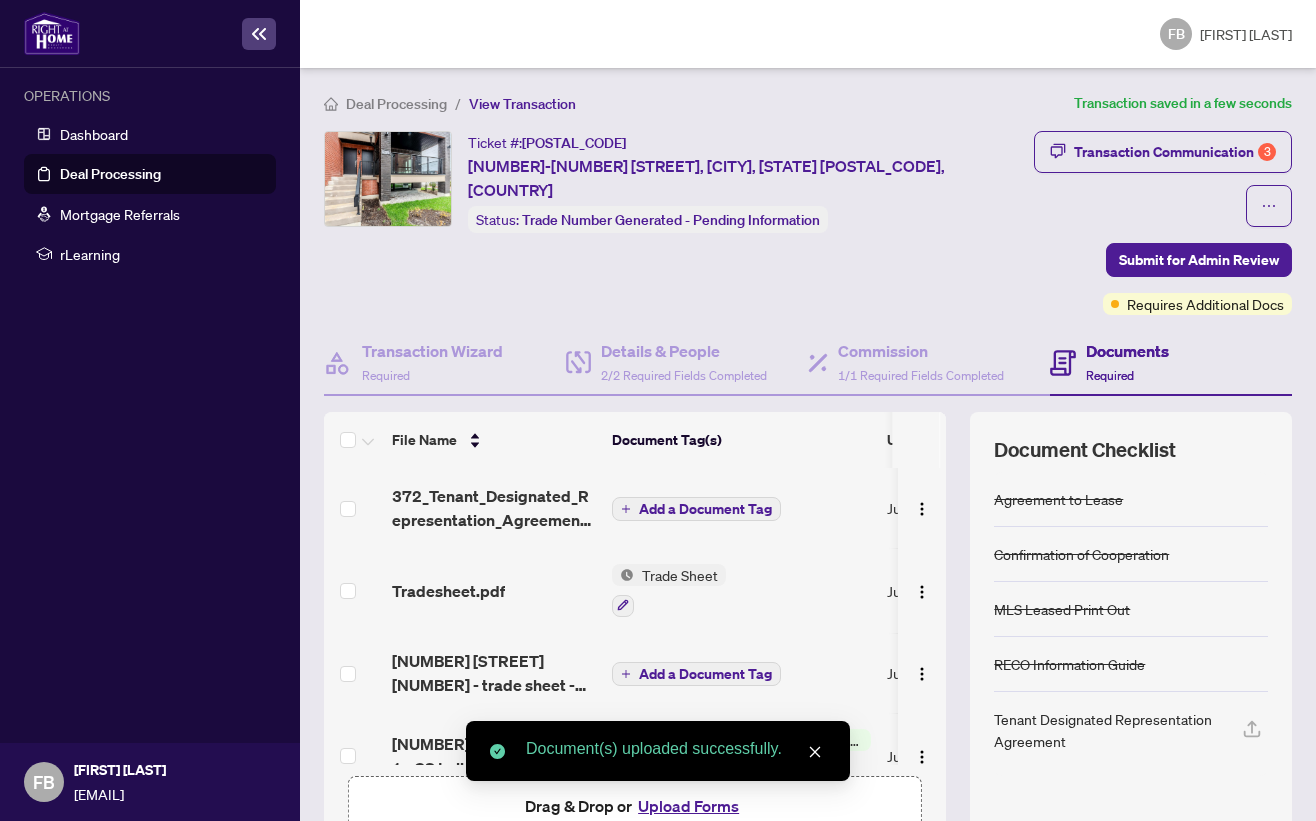 click on "Add a Document Tag" at bounding box center (705, 509) 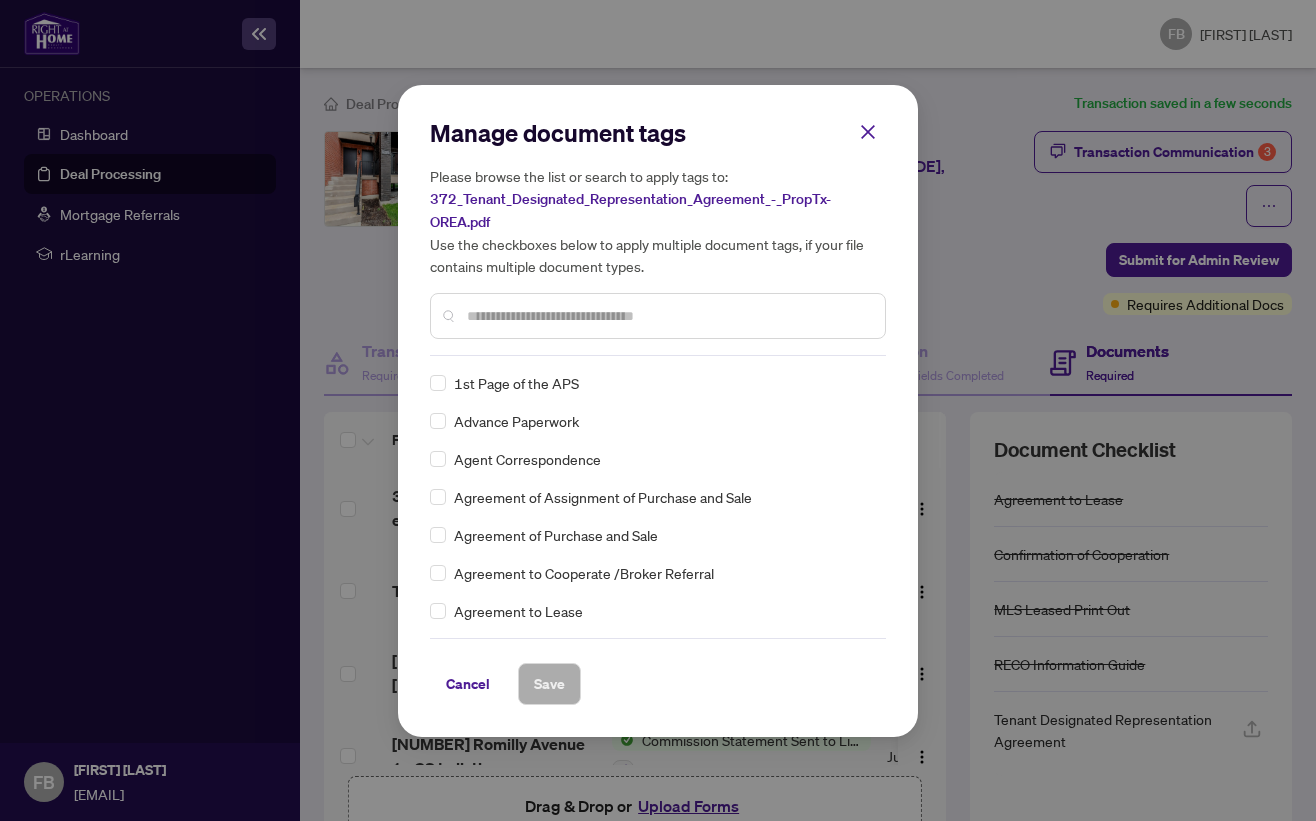click at bounding box center (668, 316) 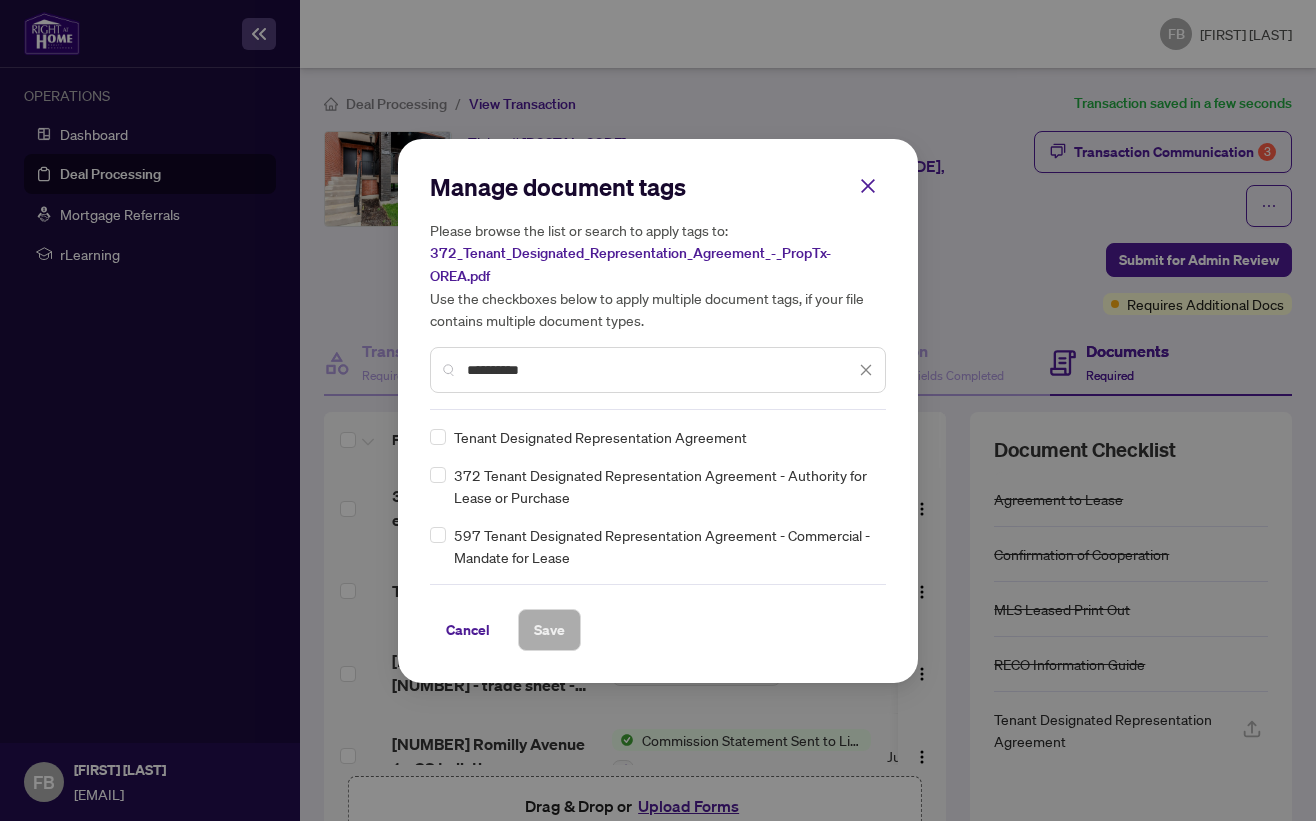 type on "**********" 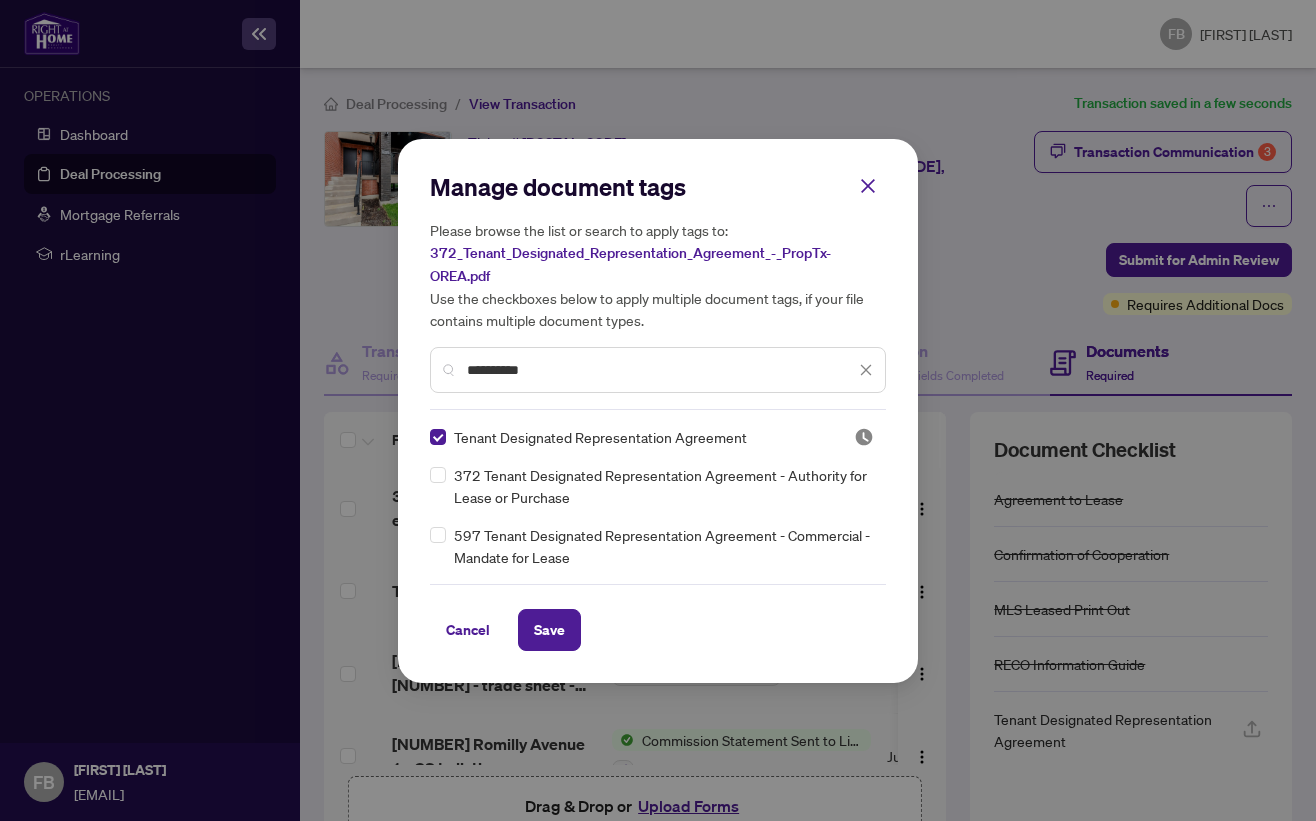 click on "Save" at bounding box center [549, 630] 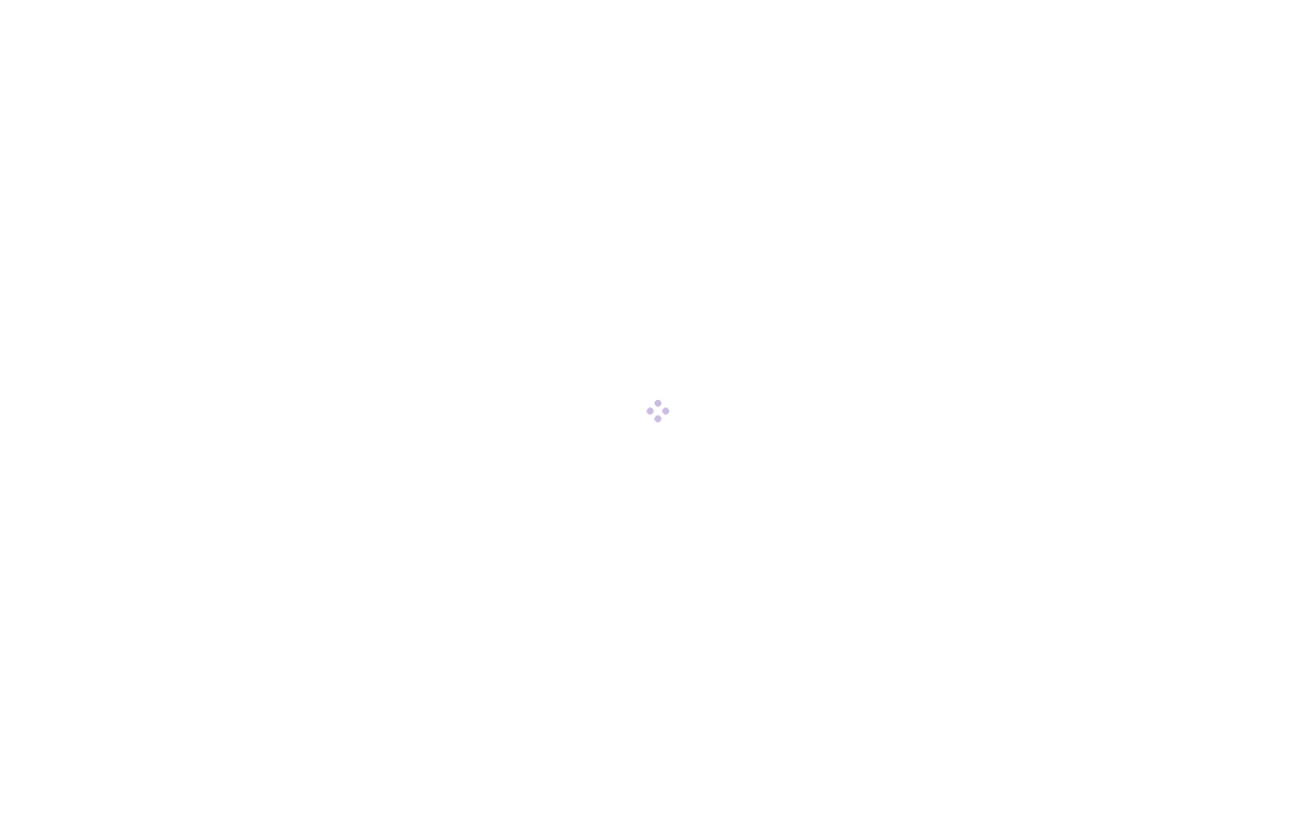 scroll, scrollTop: 0, scrollLeft: 0, axis: both 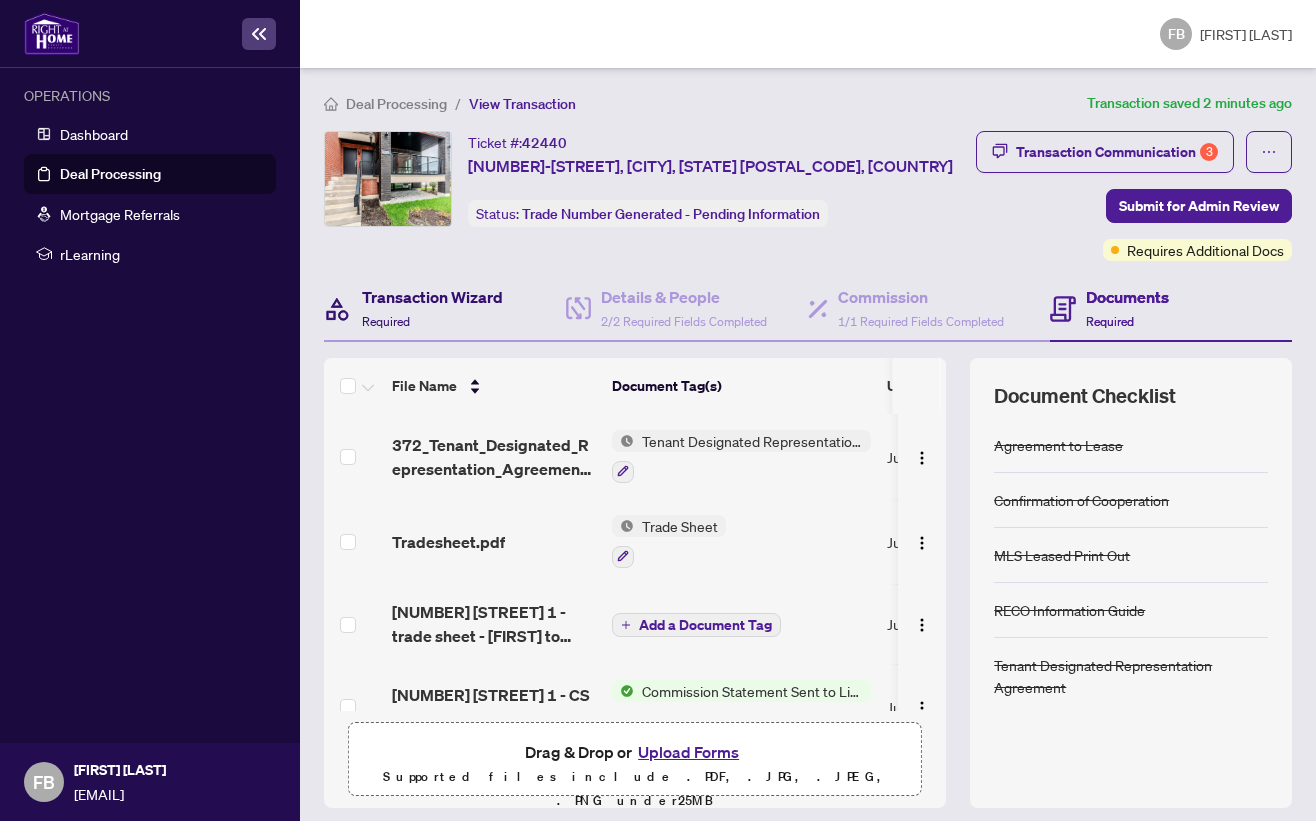 click on "Transaction Wizard Required" at bounding box center [432, 308] 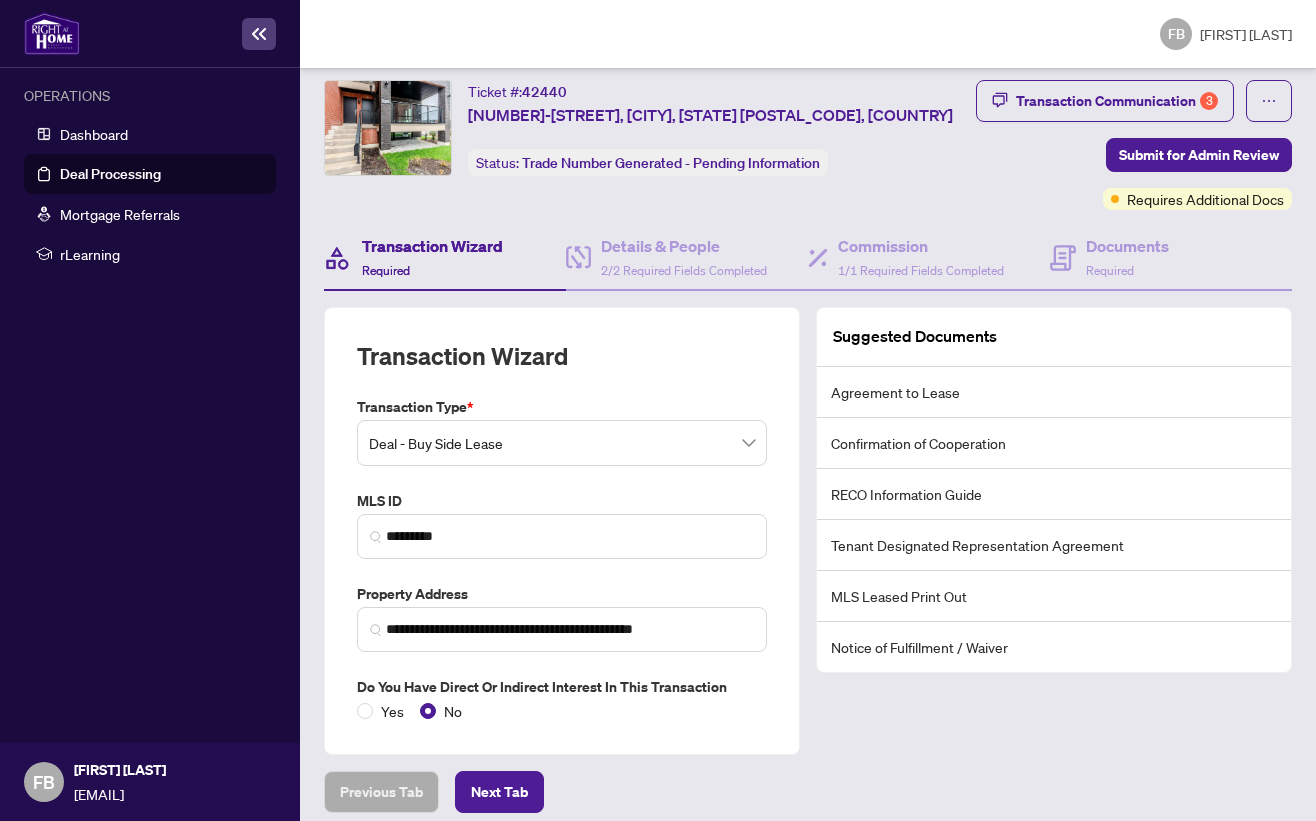 scroll, scrollTop: 65, scrollLeft: 0, axis: vertical 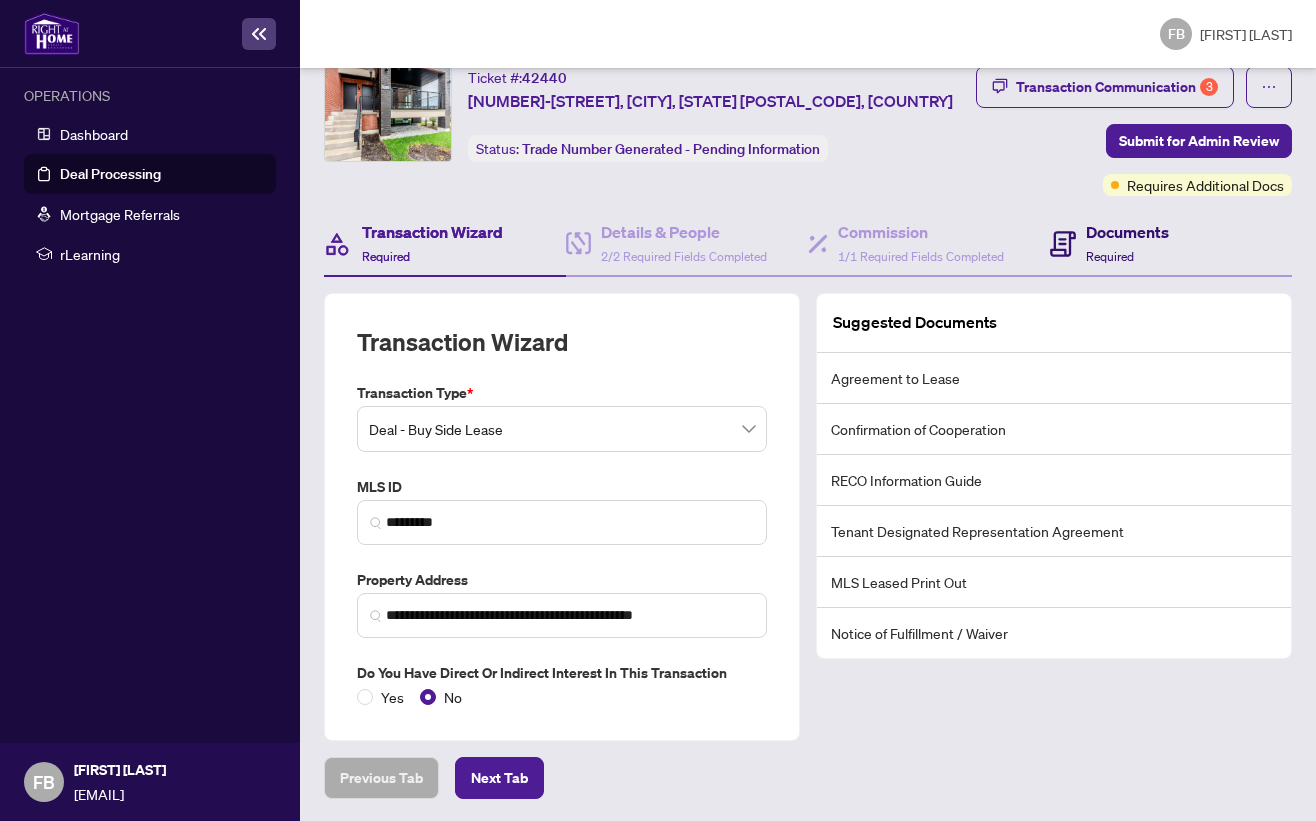 click on "Documents" at bounding box center (1127, 232) 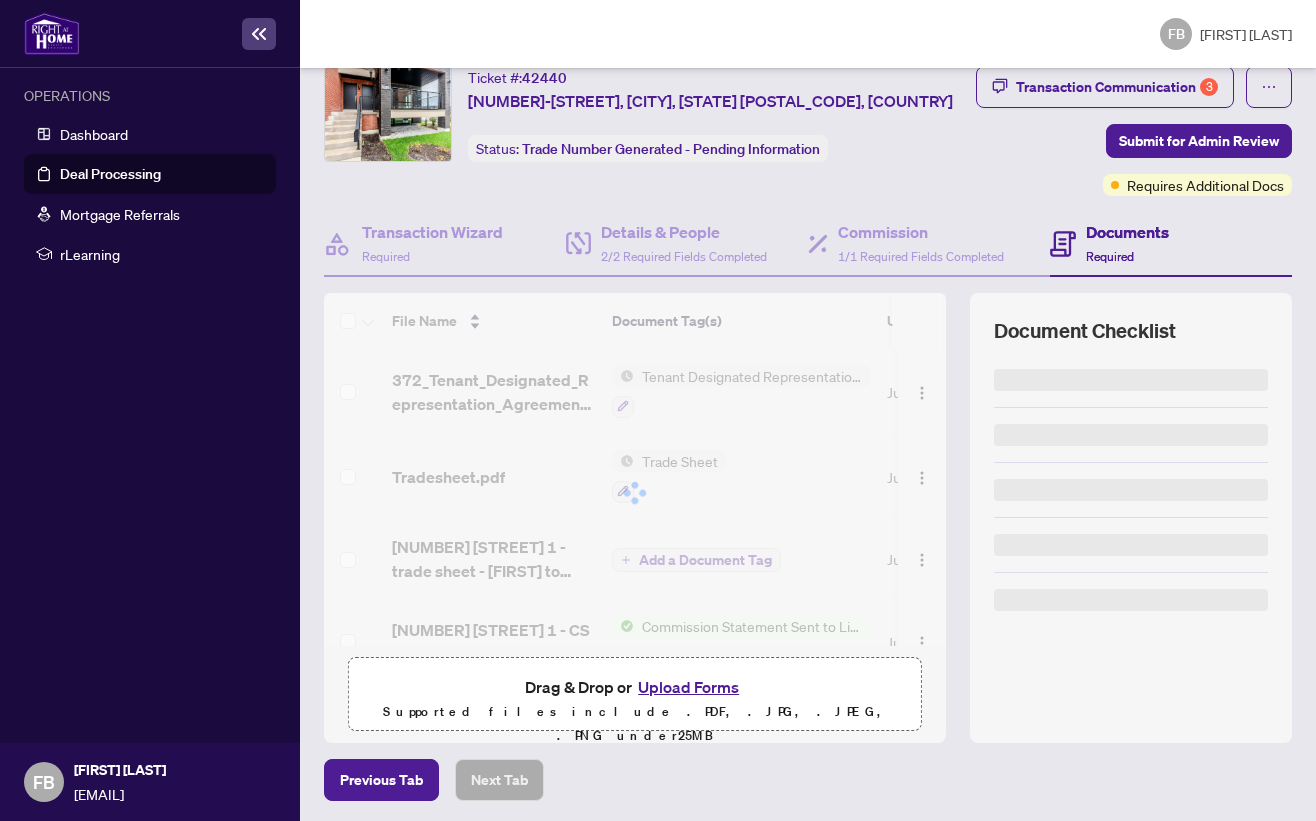 scroll, scrollTop: 0, scrollLeft: 0, axis: both 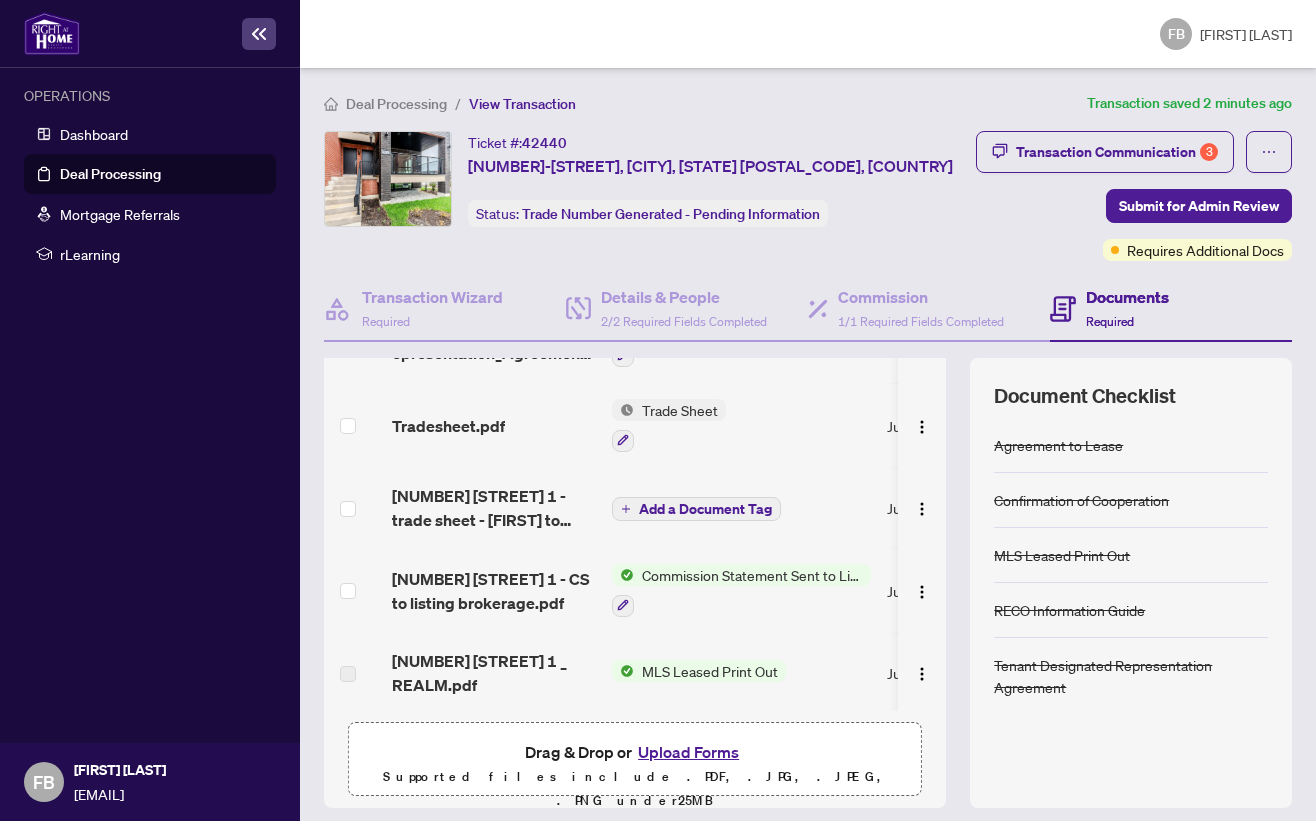 click at bounding box center (922, 509) 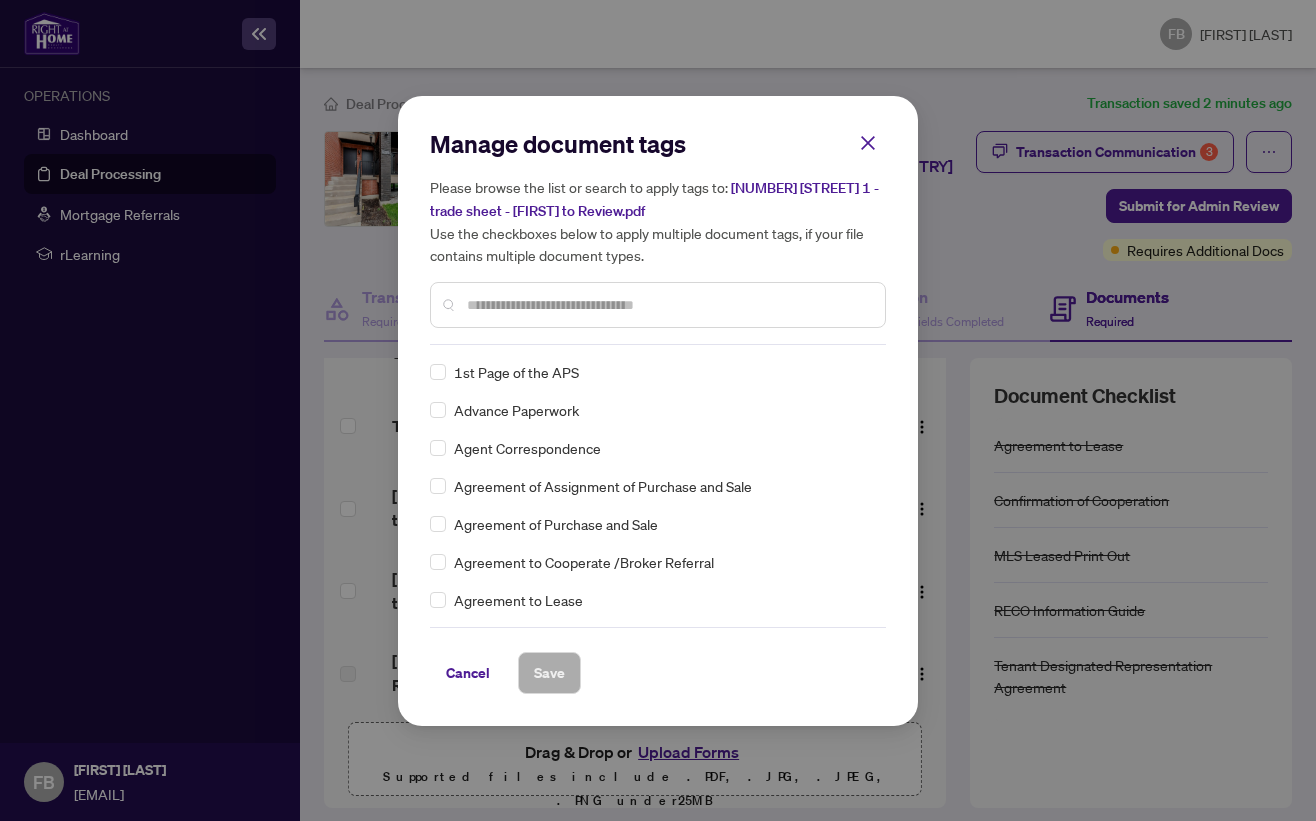 click on "Cancel" at bounding box center [468, 673] 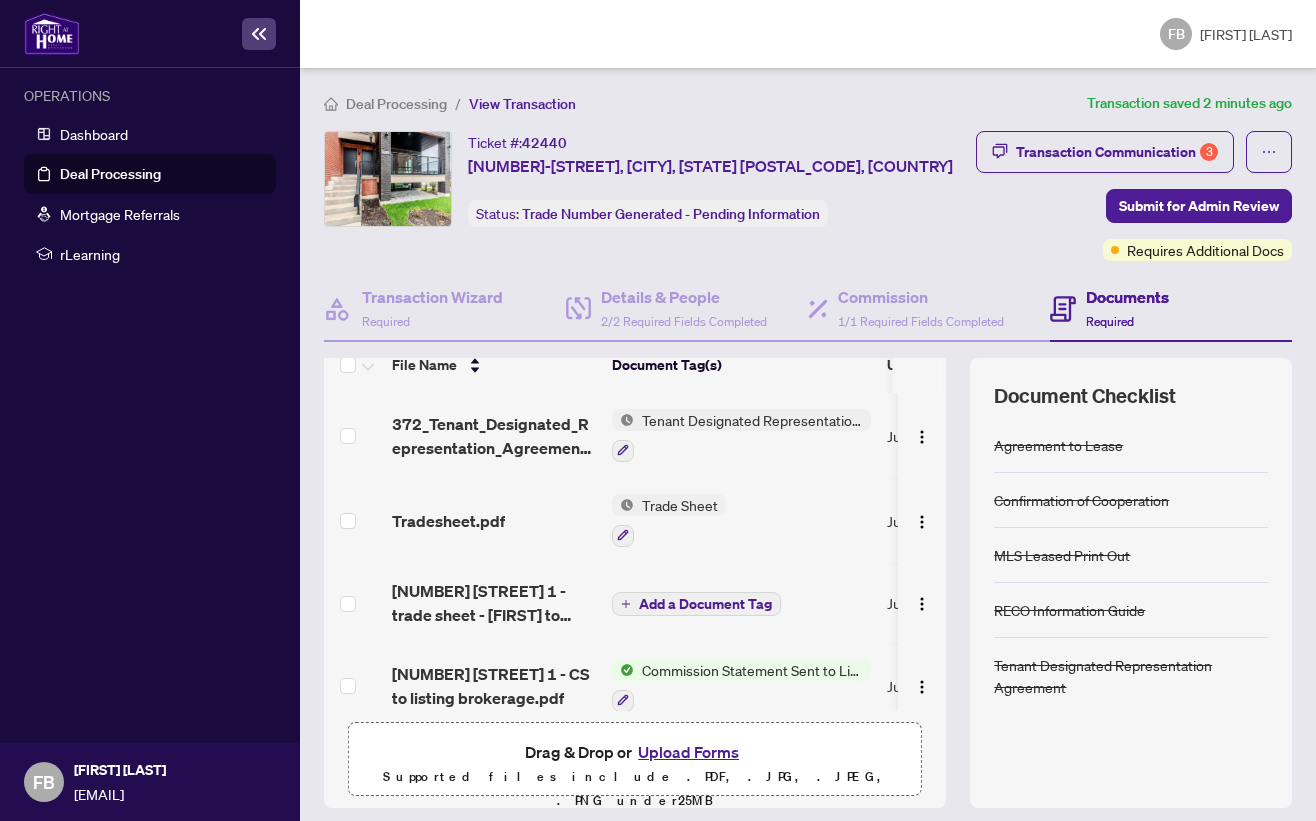 scroll, scrollTop: 0, scrollLeft: 0, axis: both 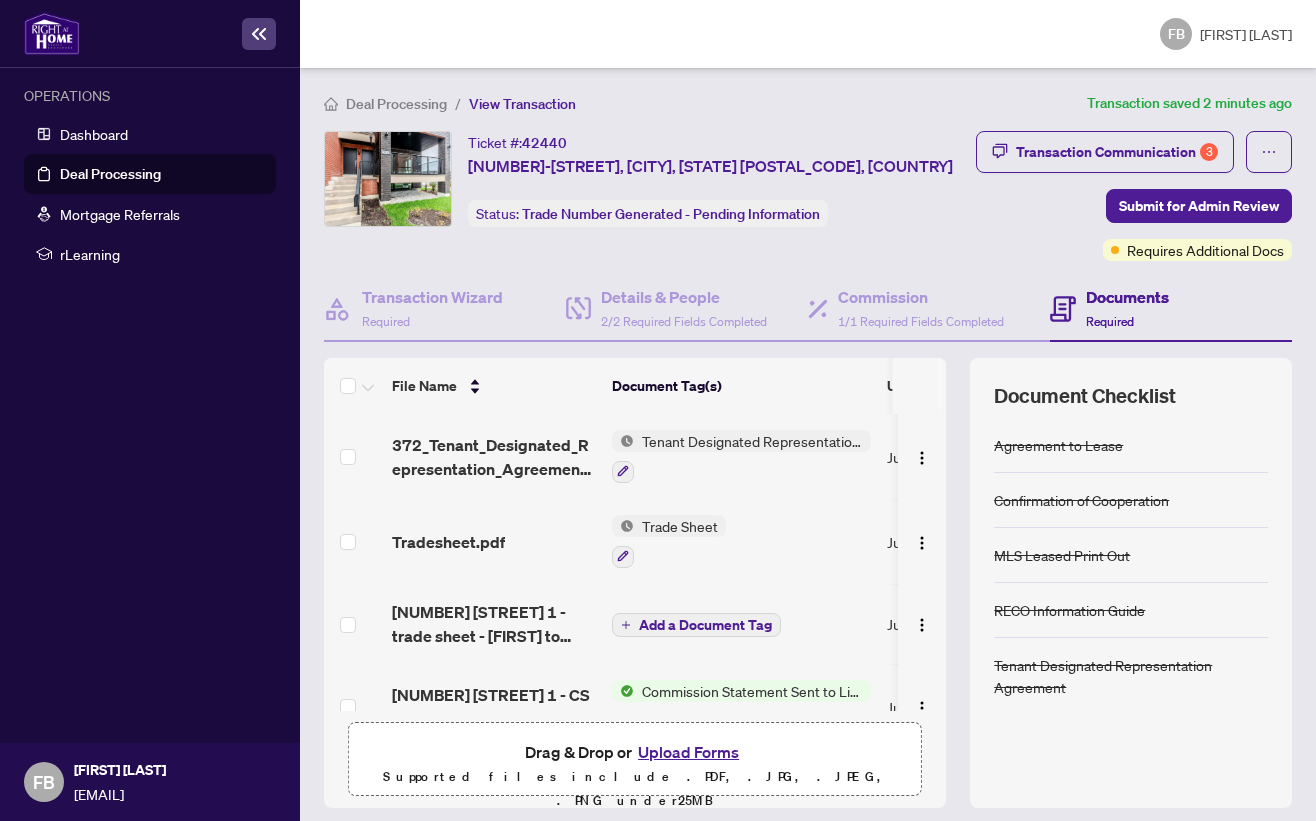 click on "Add a Document Tag" at bounding box center (705, 625) 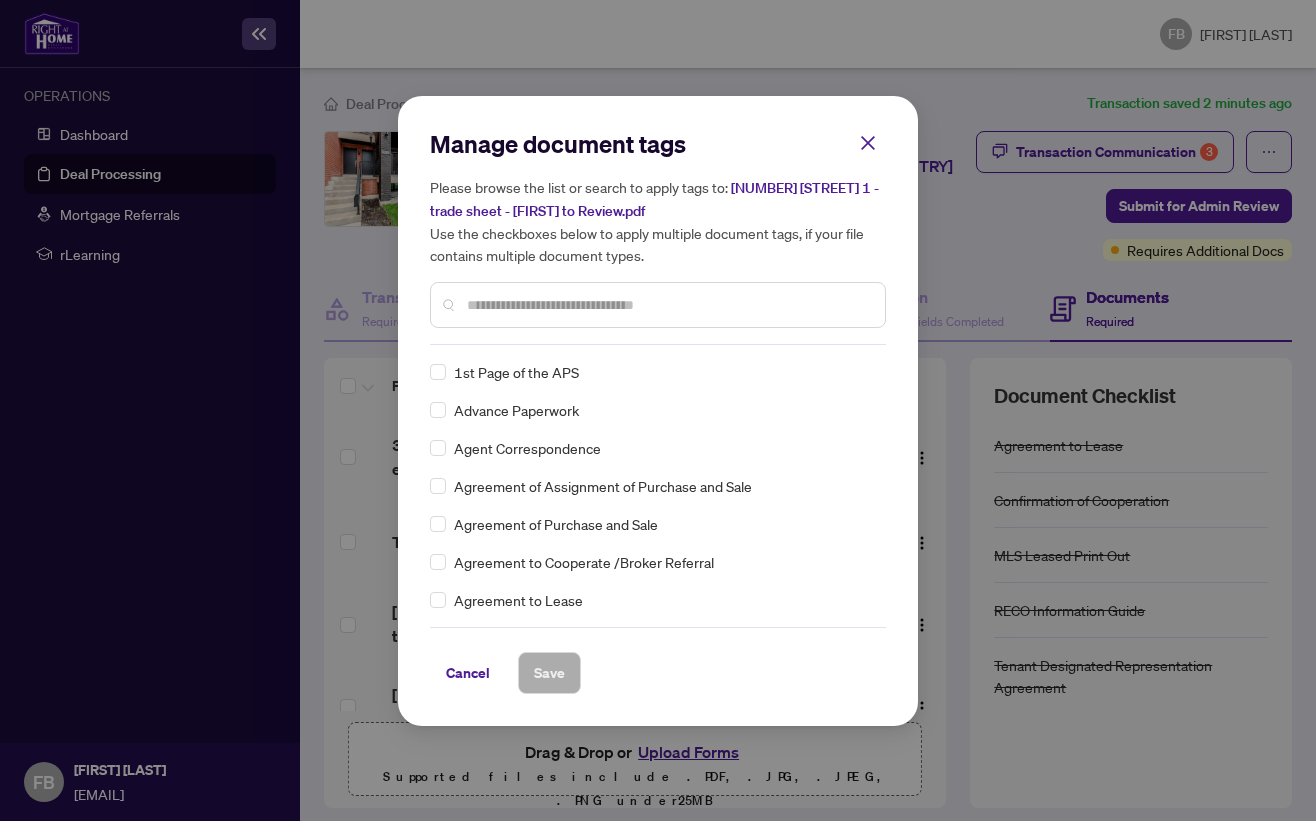 click at bounding box center [668, 305] 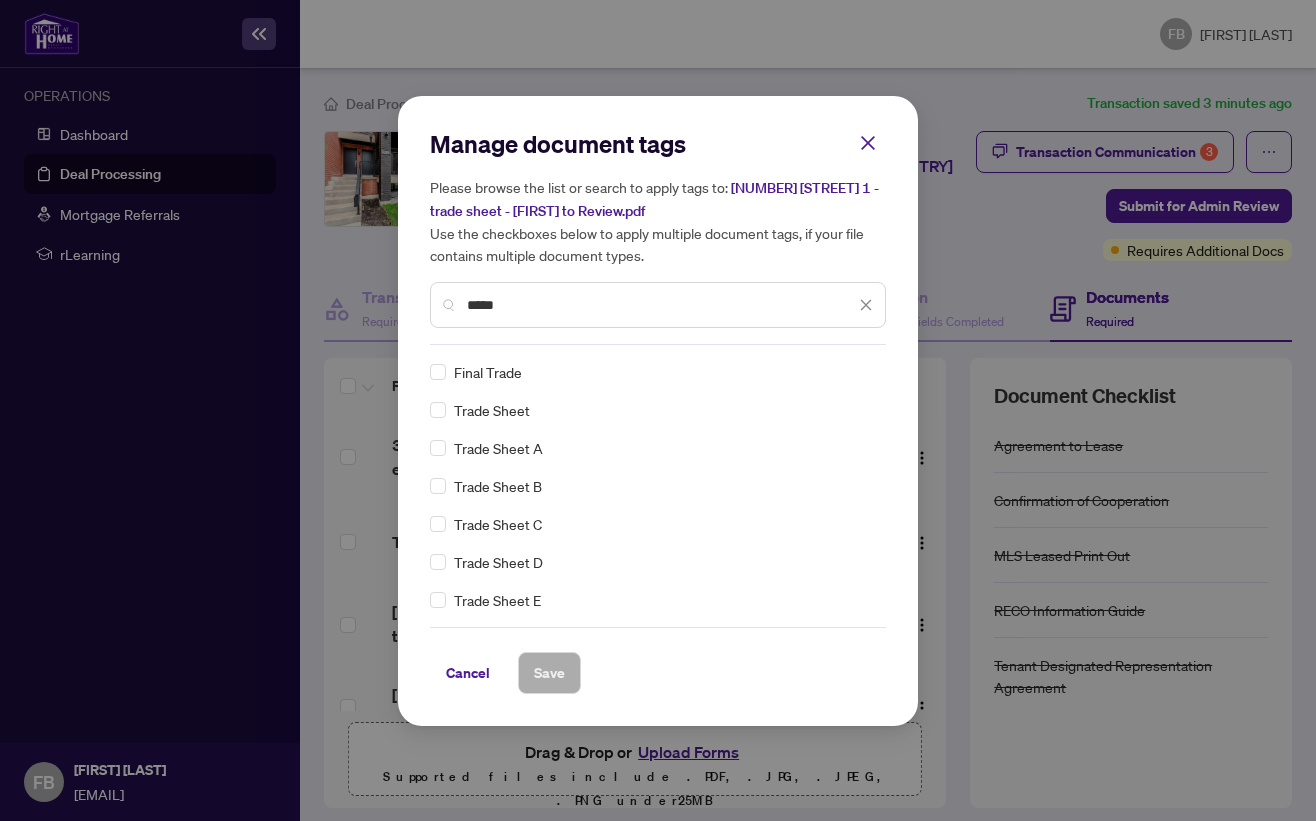 type on "*****" 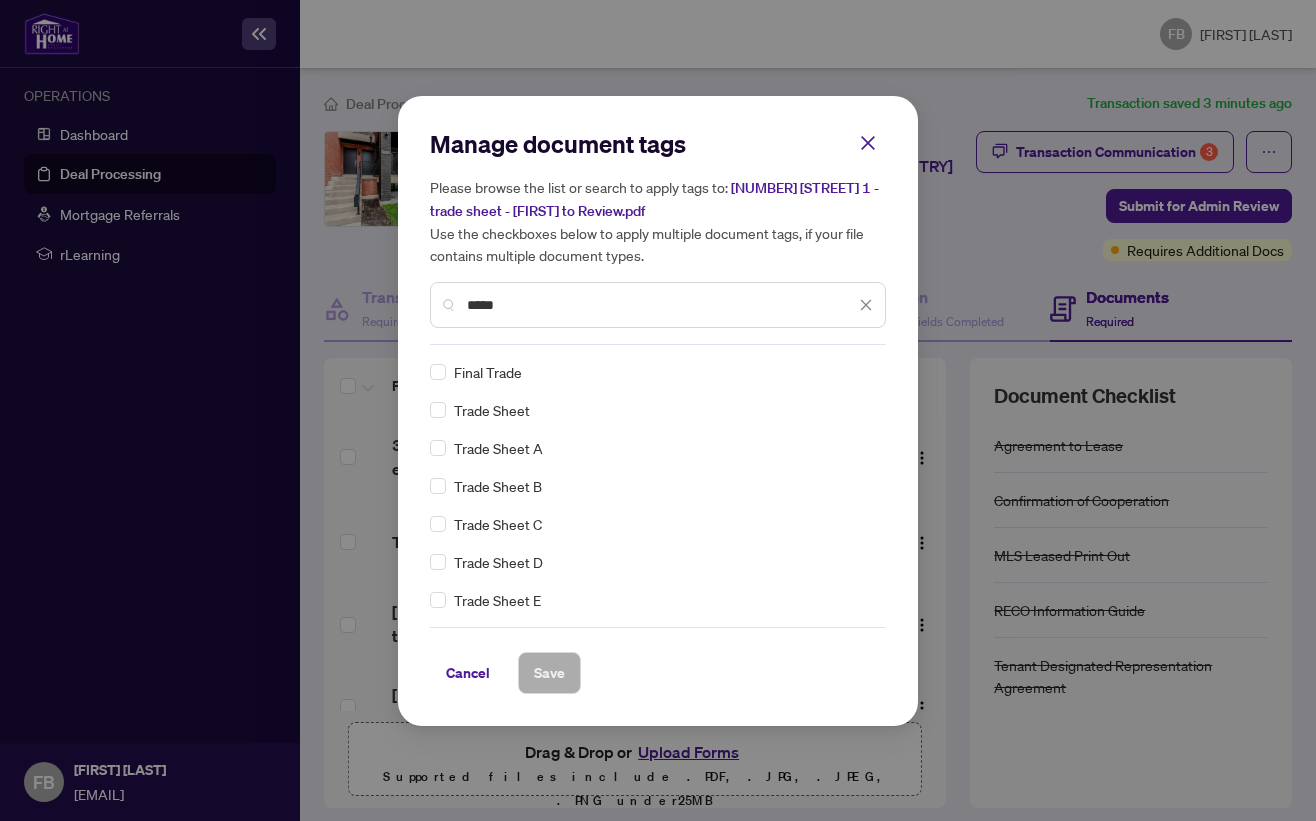 click on "Trade Sheet" at bounding box center (492, 410) 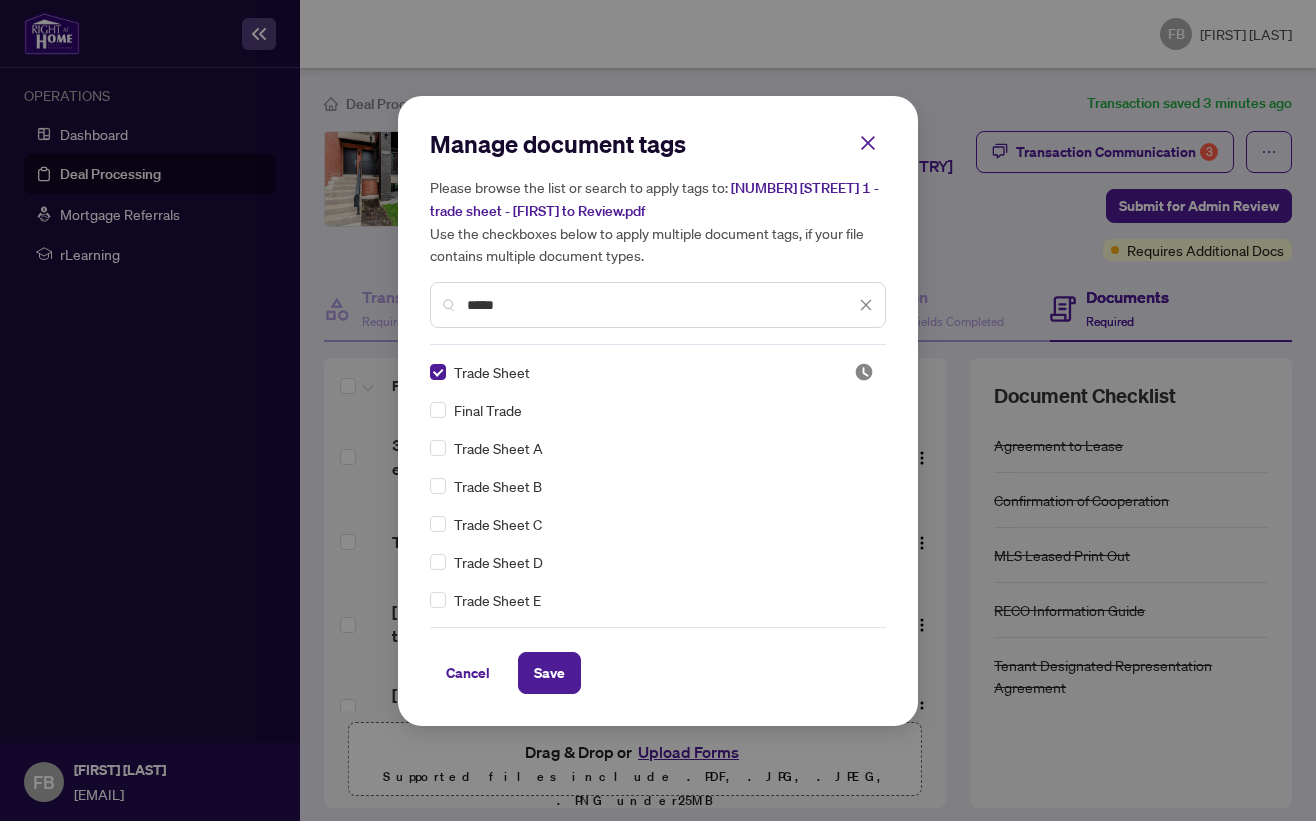 click on "Save" at bounding box center [549, 673] 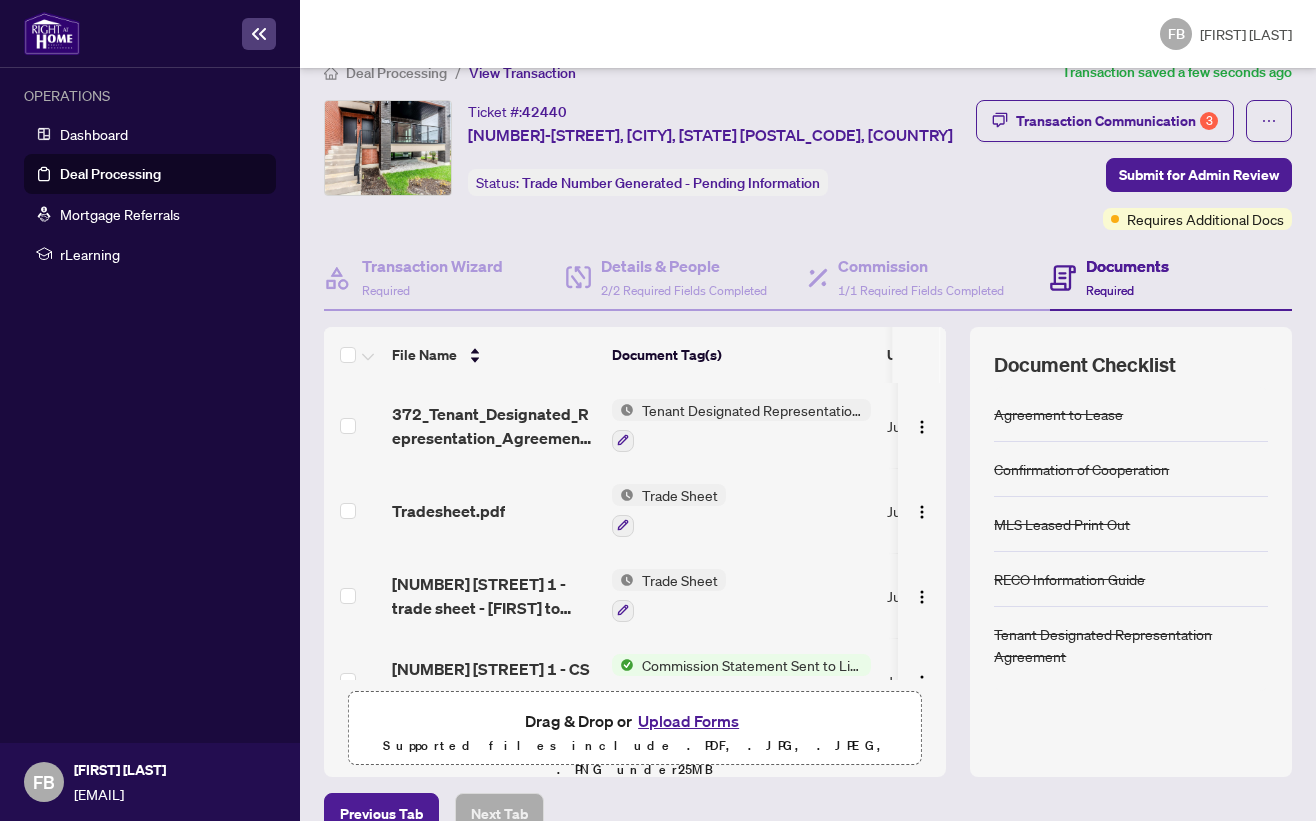 scroll, scrollTop: 0, scrollLeft: 0, axis: both 